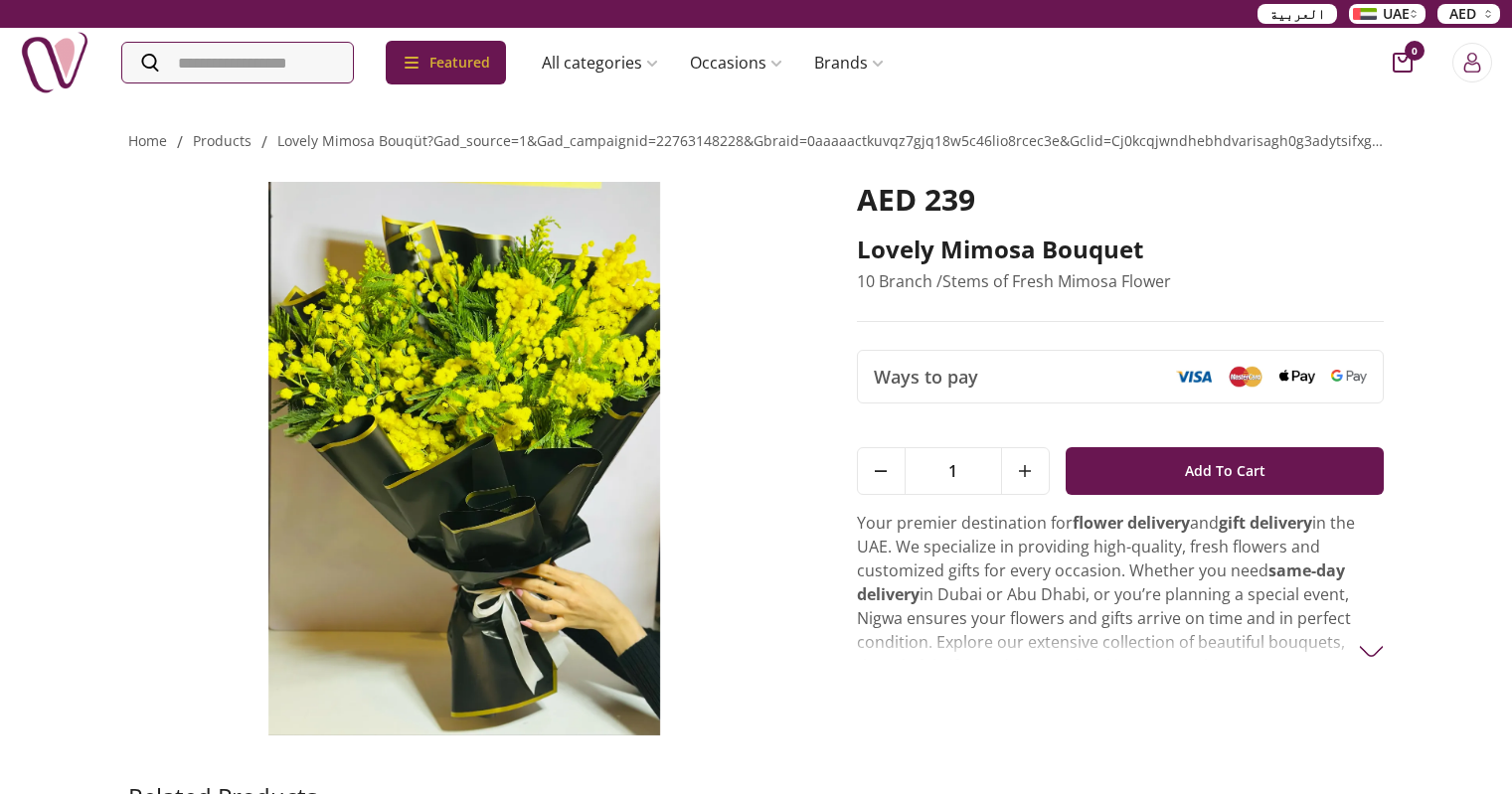 scroll, scrollTop: 0, scrollLeft: 0, axis: both 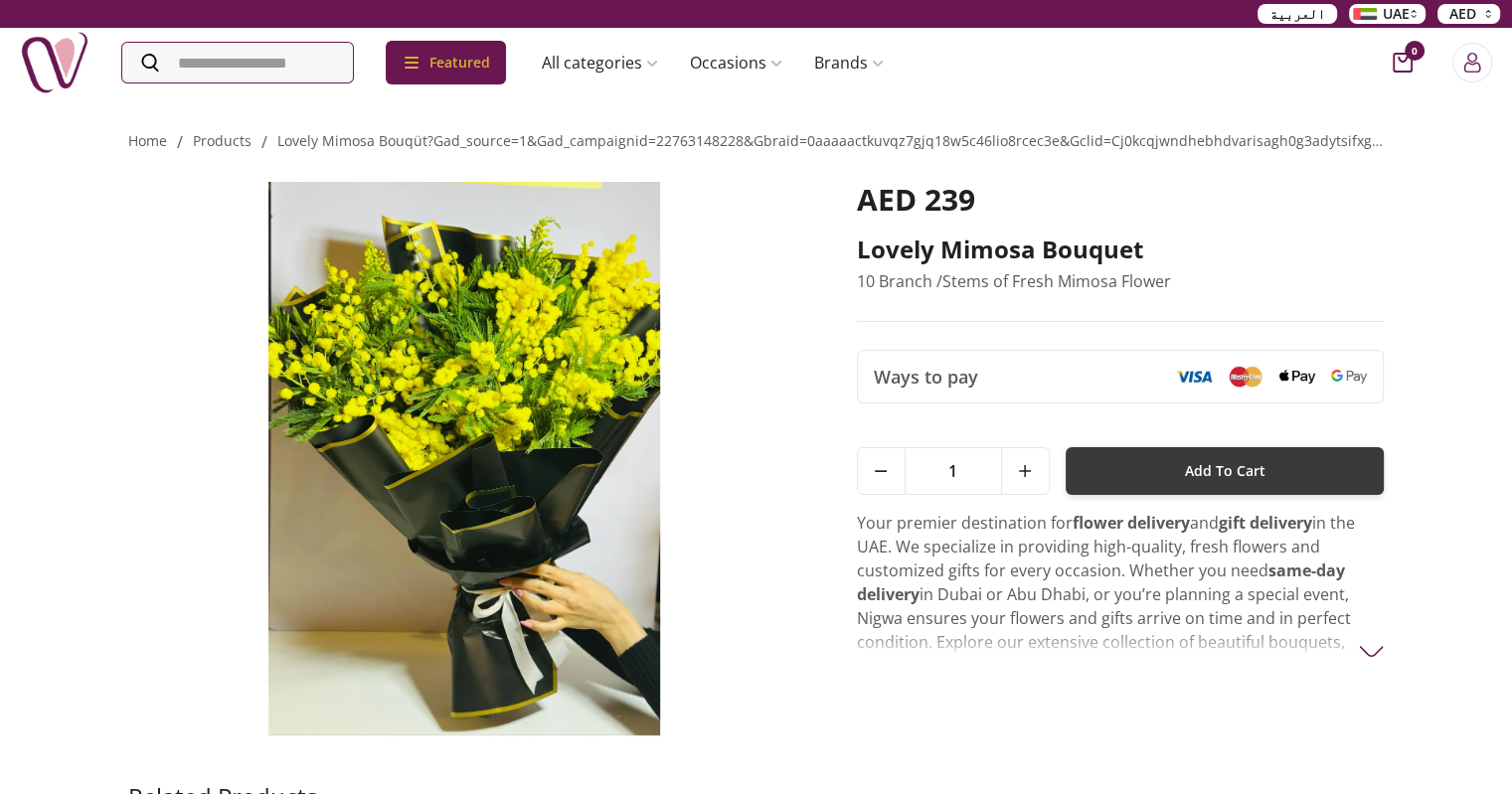 click on "Add To Cart" at bounding box center (1225, 471) 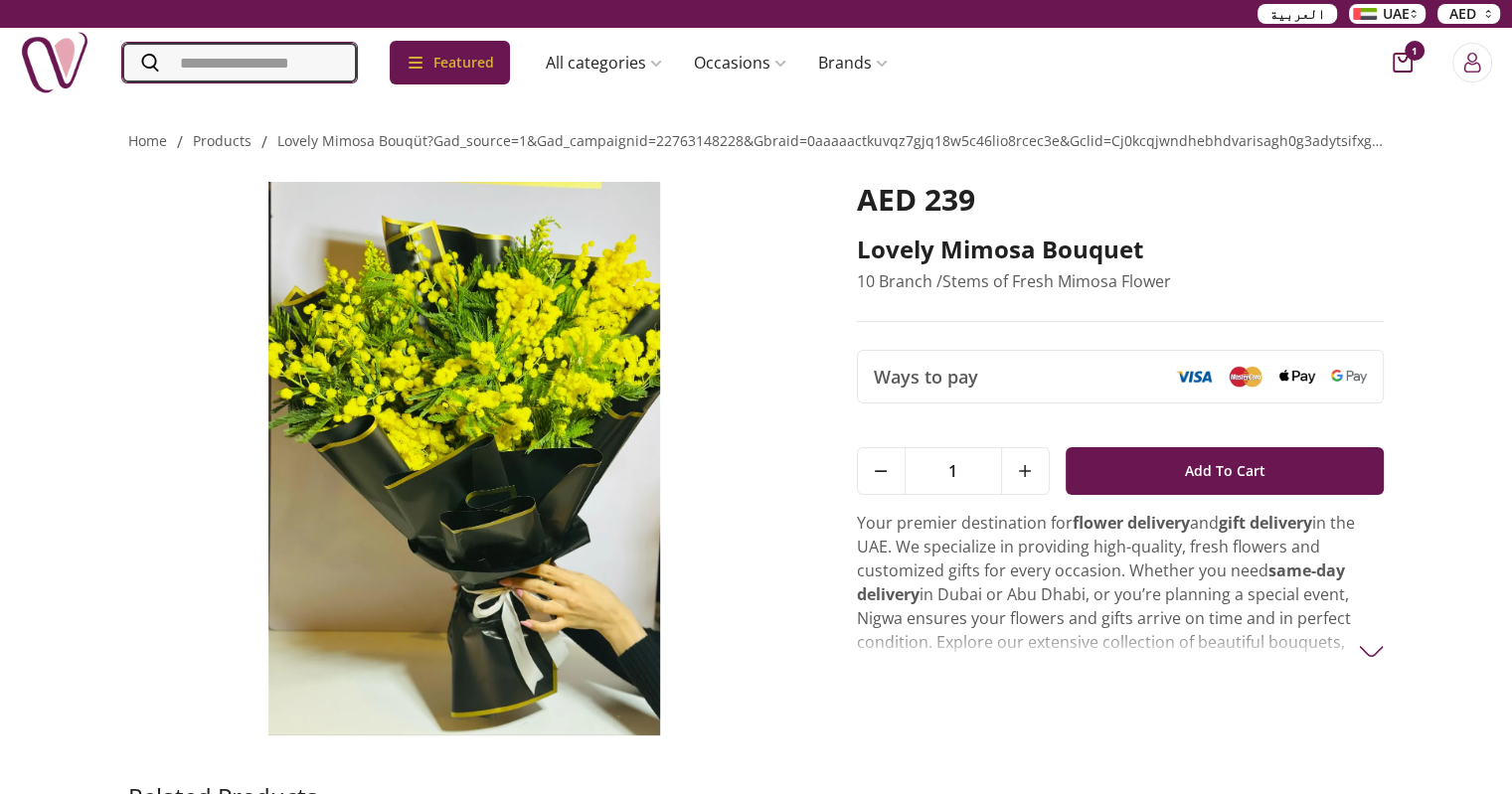 click at bounding box center (240, 63) 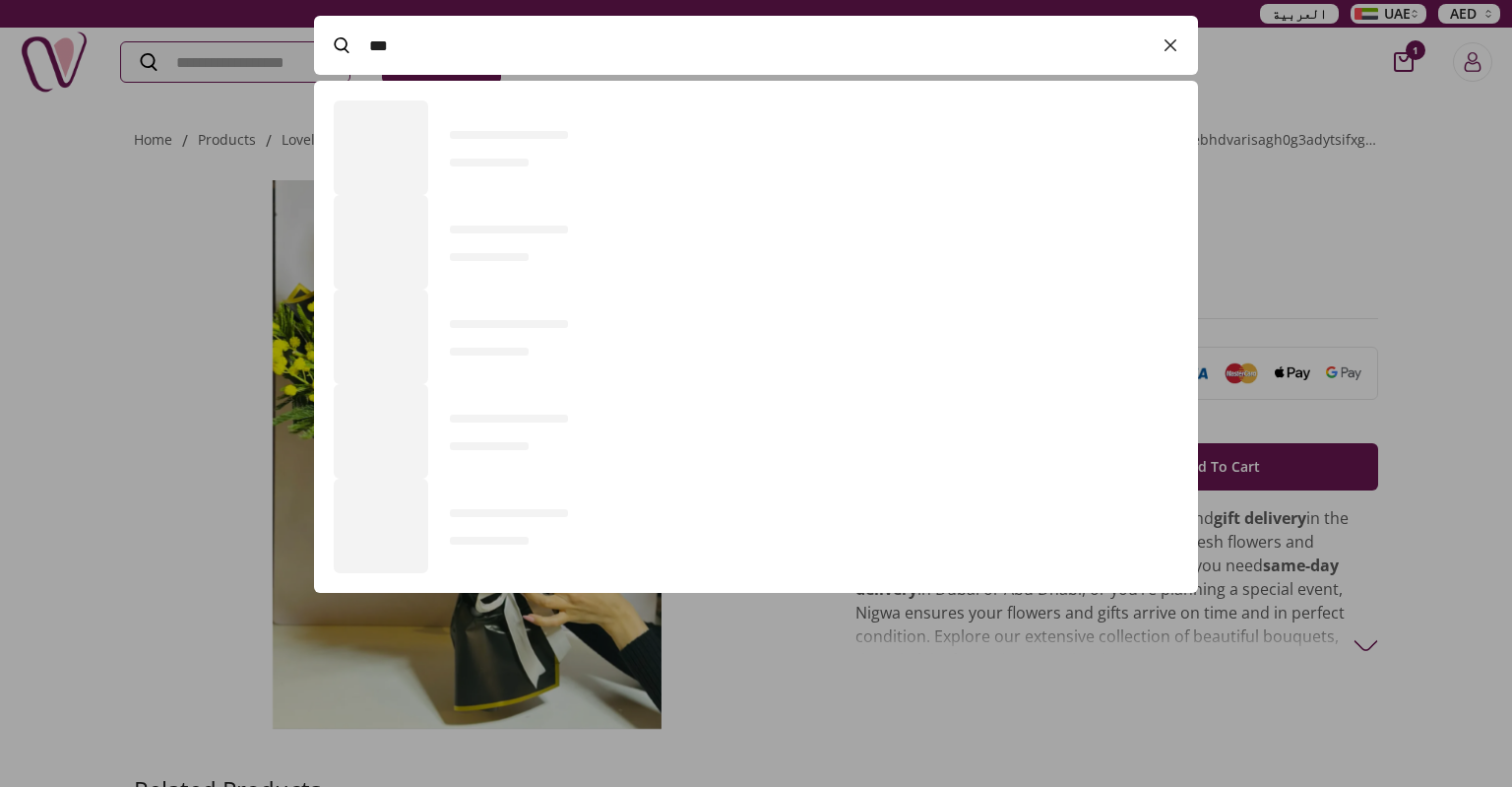 scroll, scrollTop: 512, scrollLeft: 883, axis: both 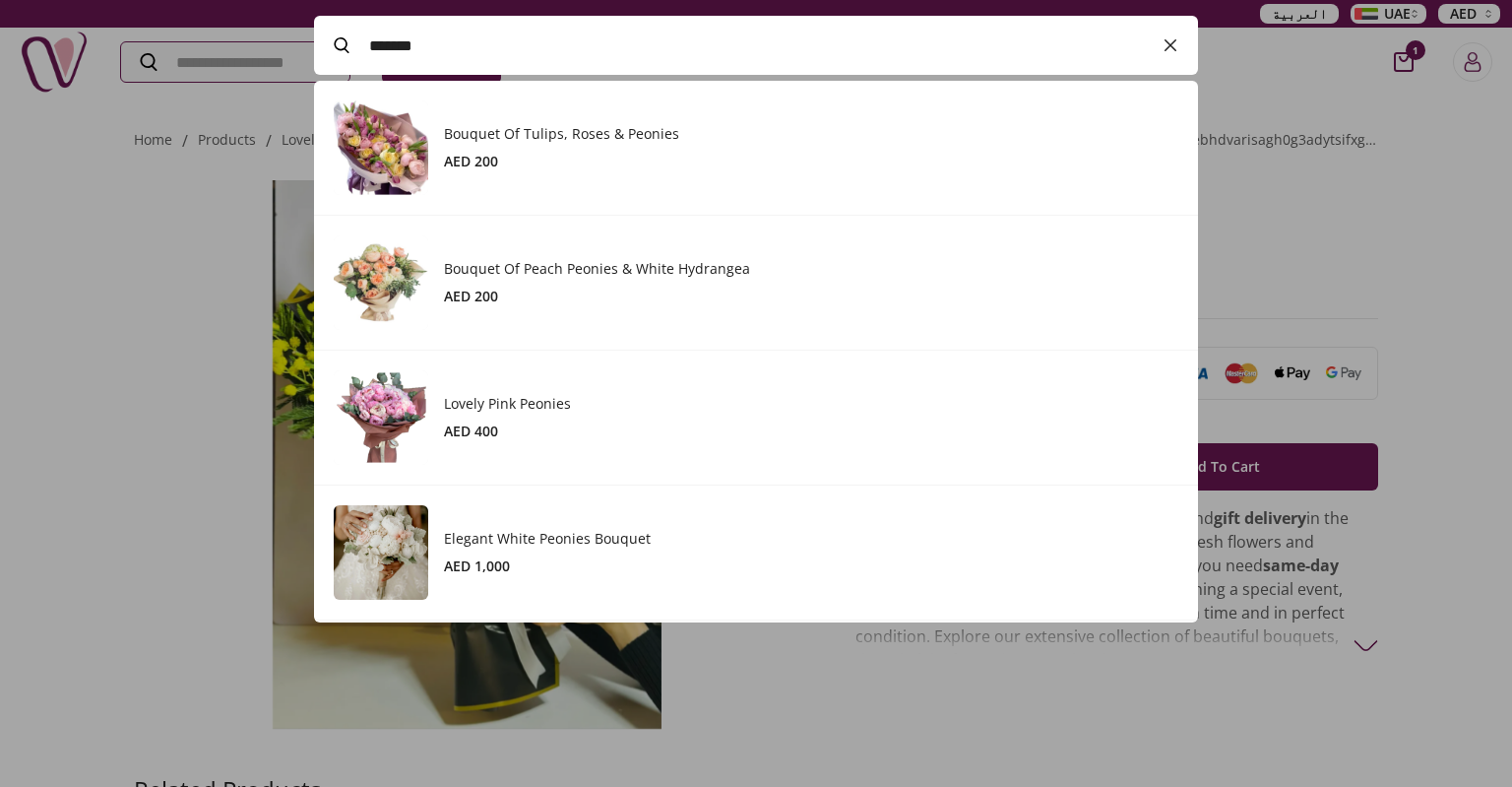 type on "*******" 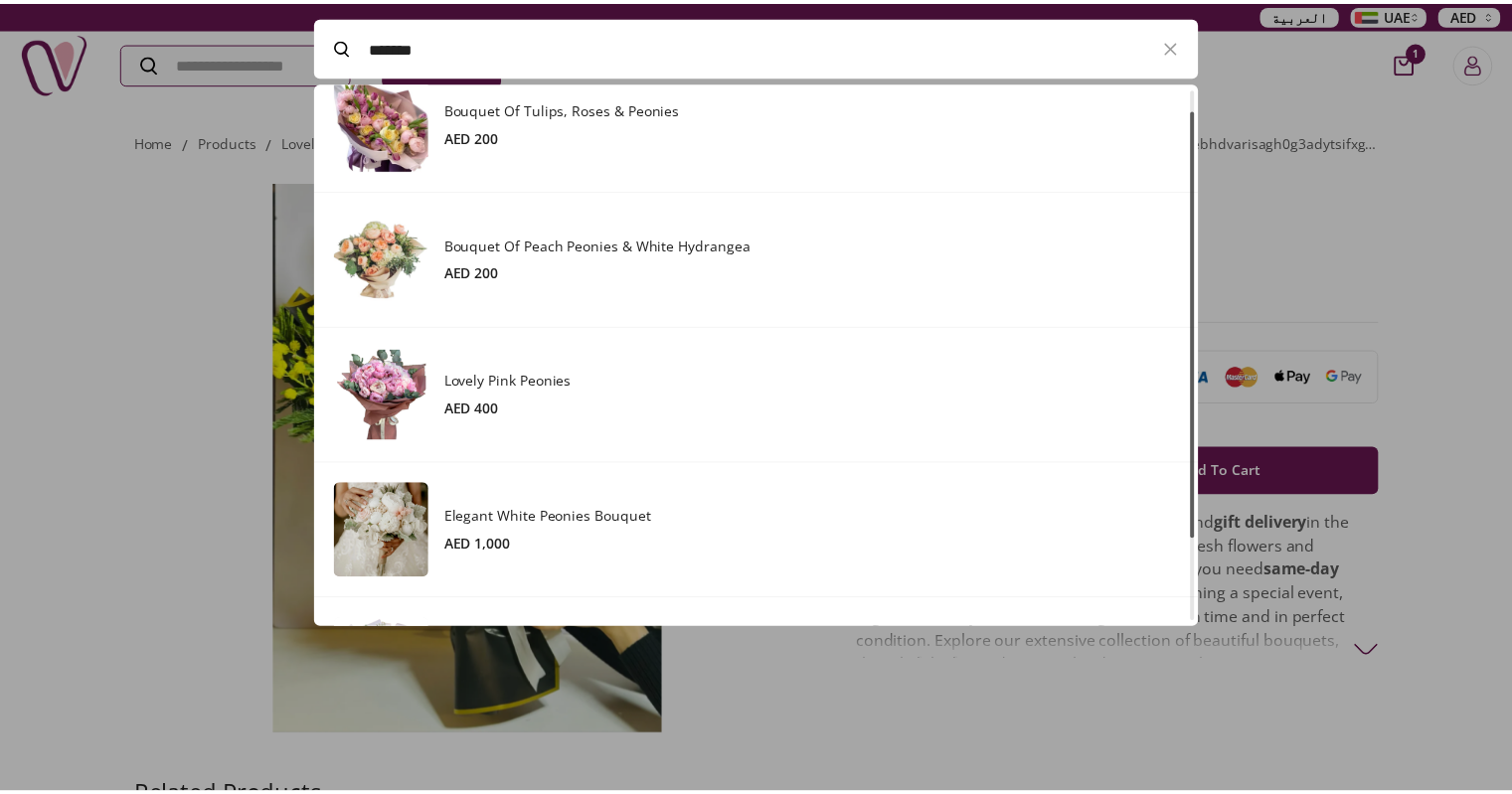 scroll, scrollTop: 0, scrollLeft: 0, axis: both 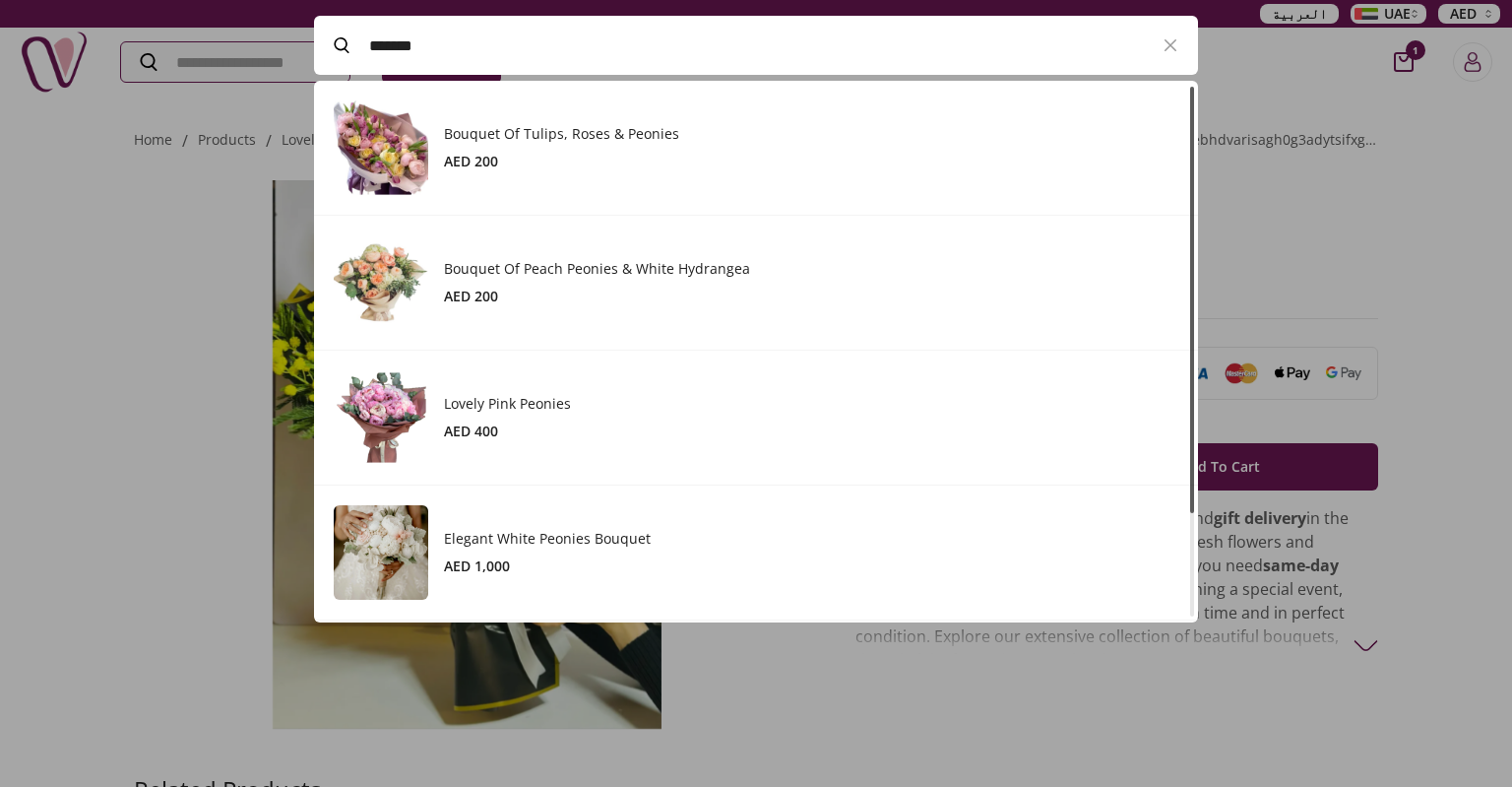 click at bounding box center [381, 283] 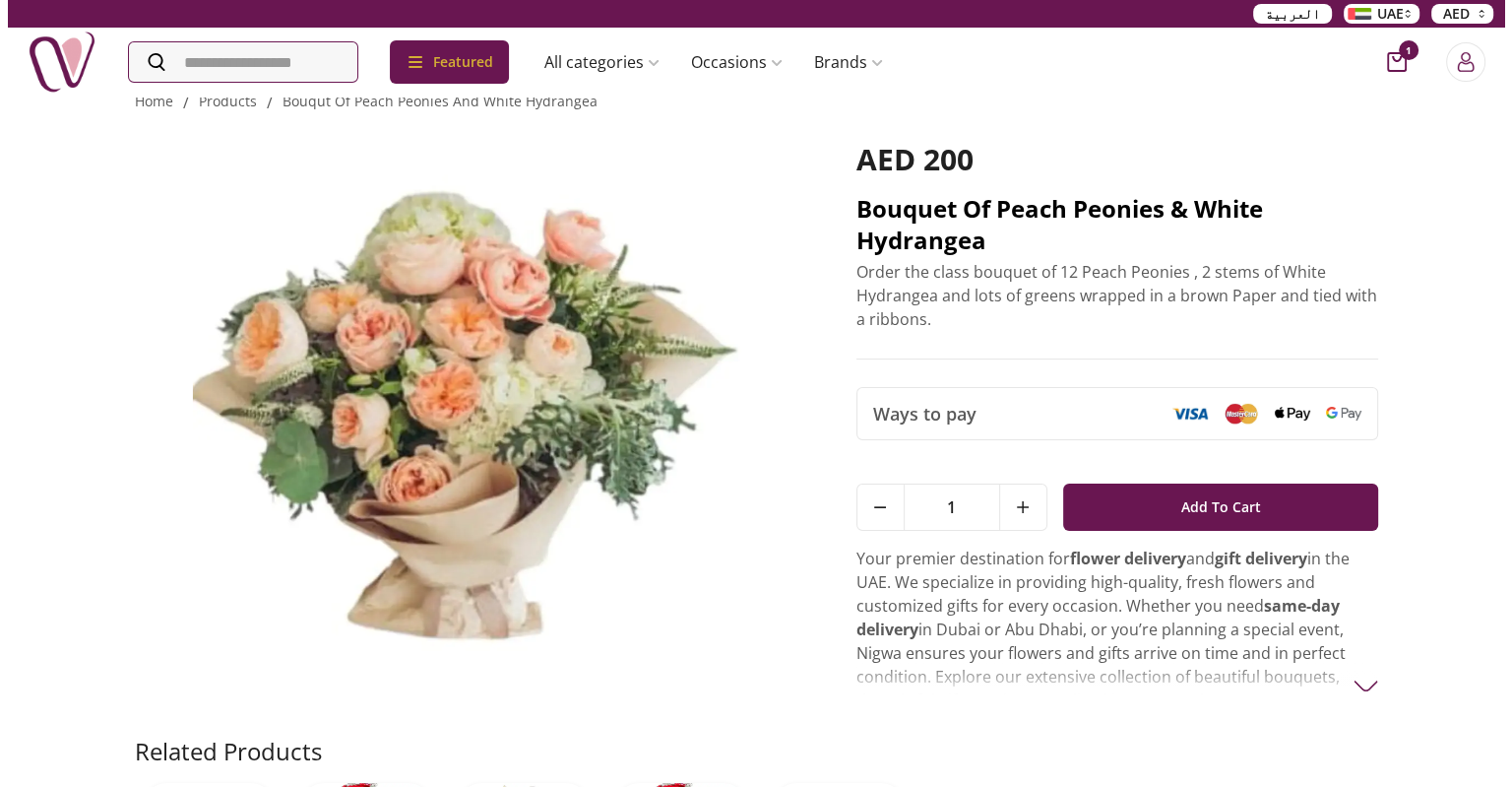 scroll, scrollTop: 0, scrollLeft: 0, axis: both 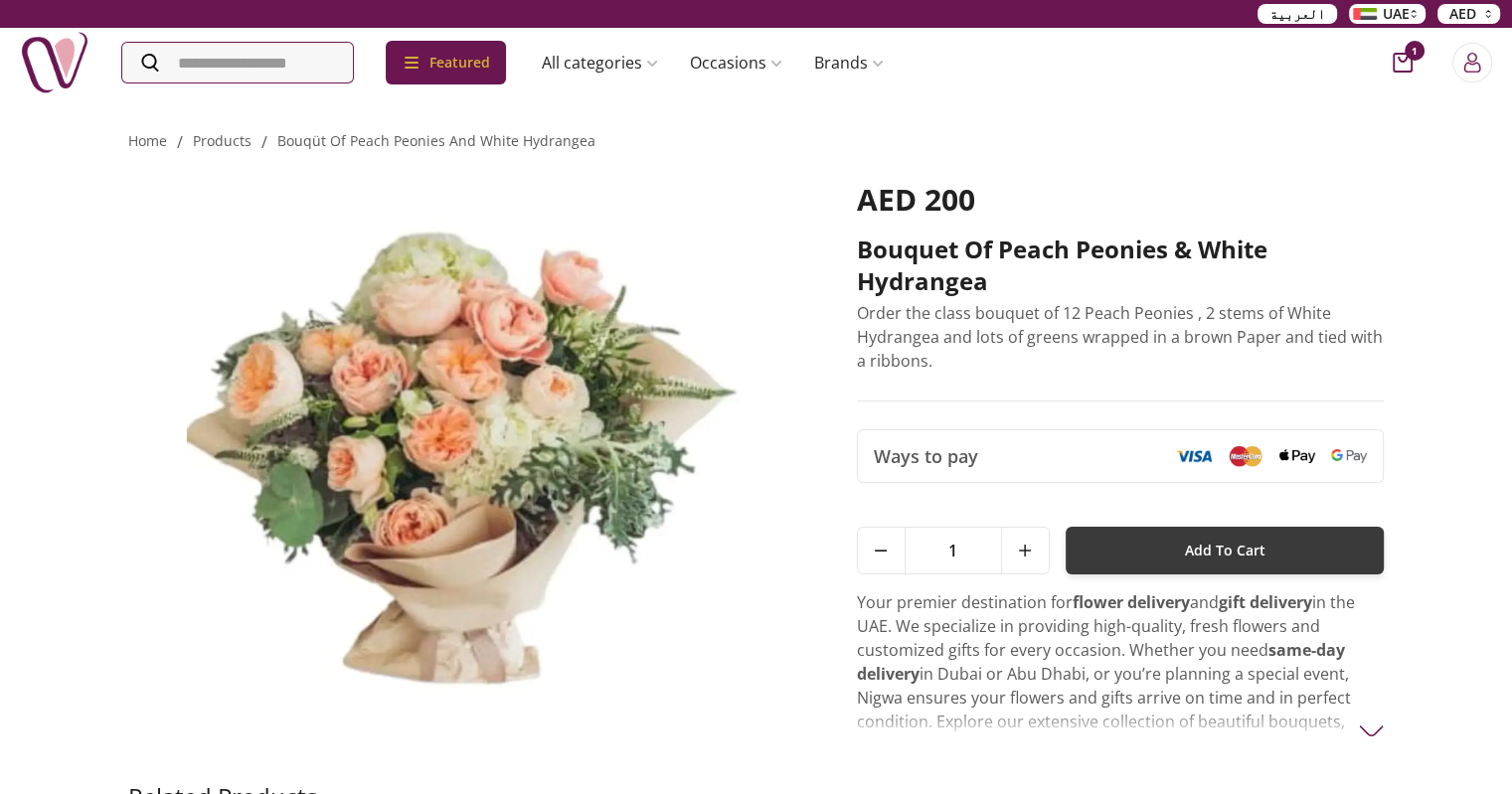 click on "Add To Cart" at bounding box center (1225, 551) 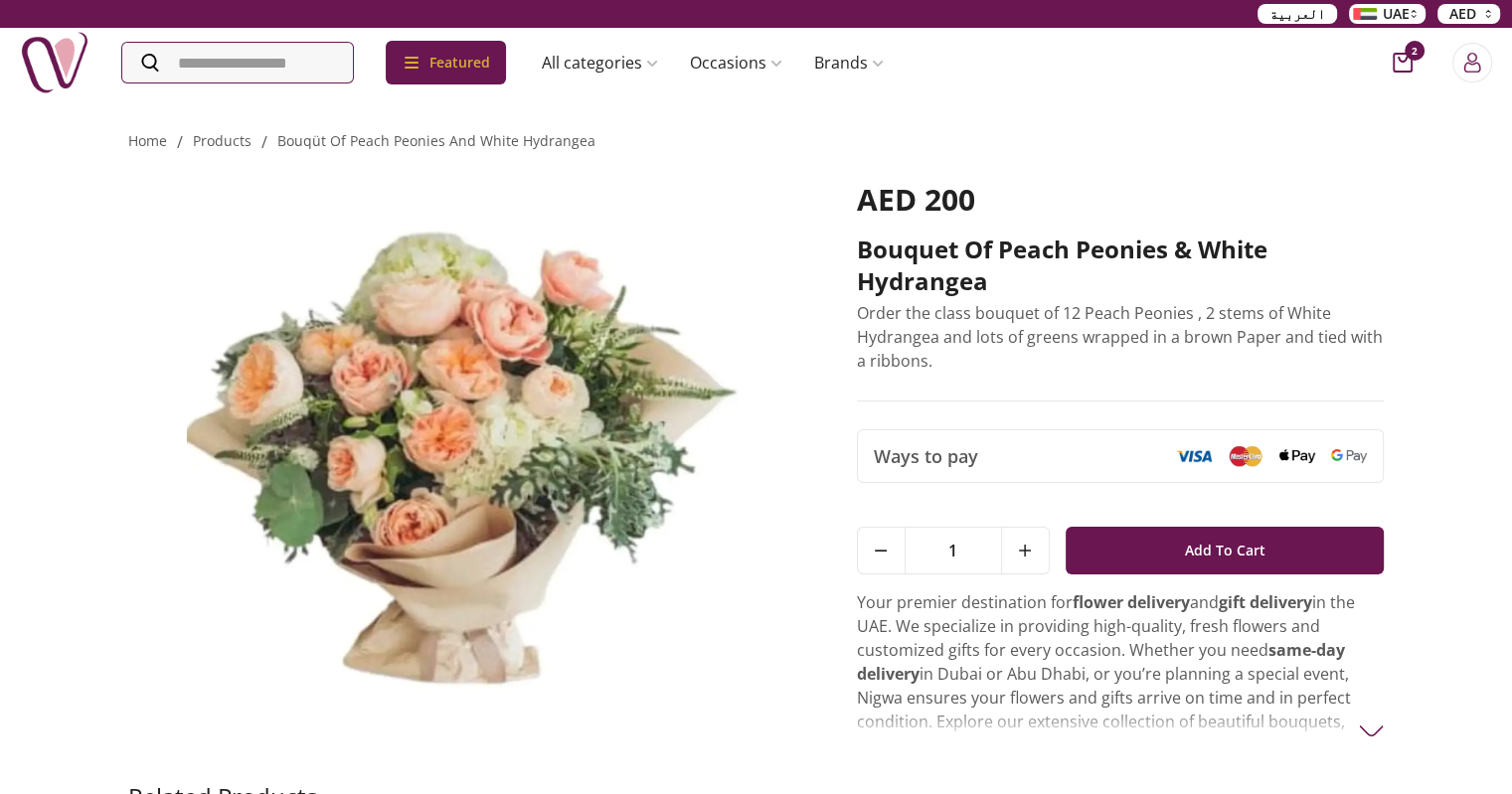 click 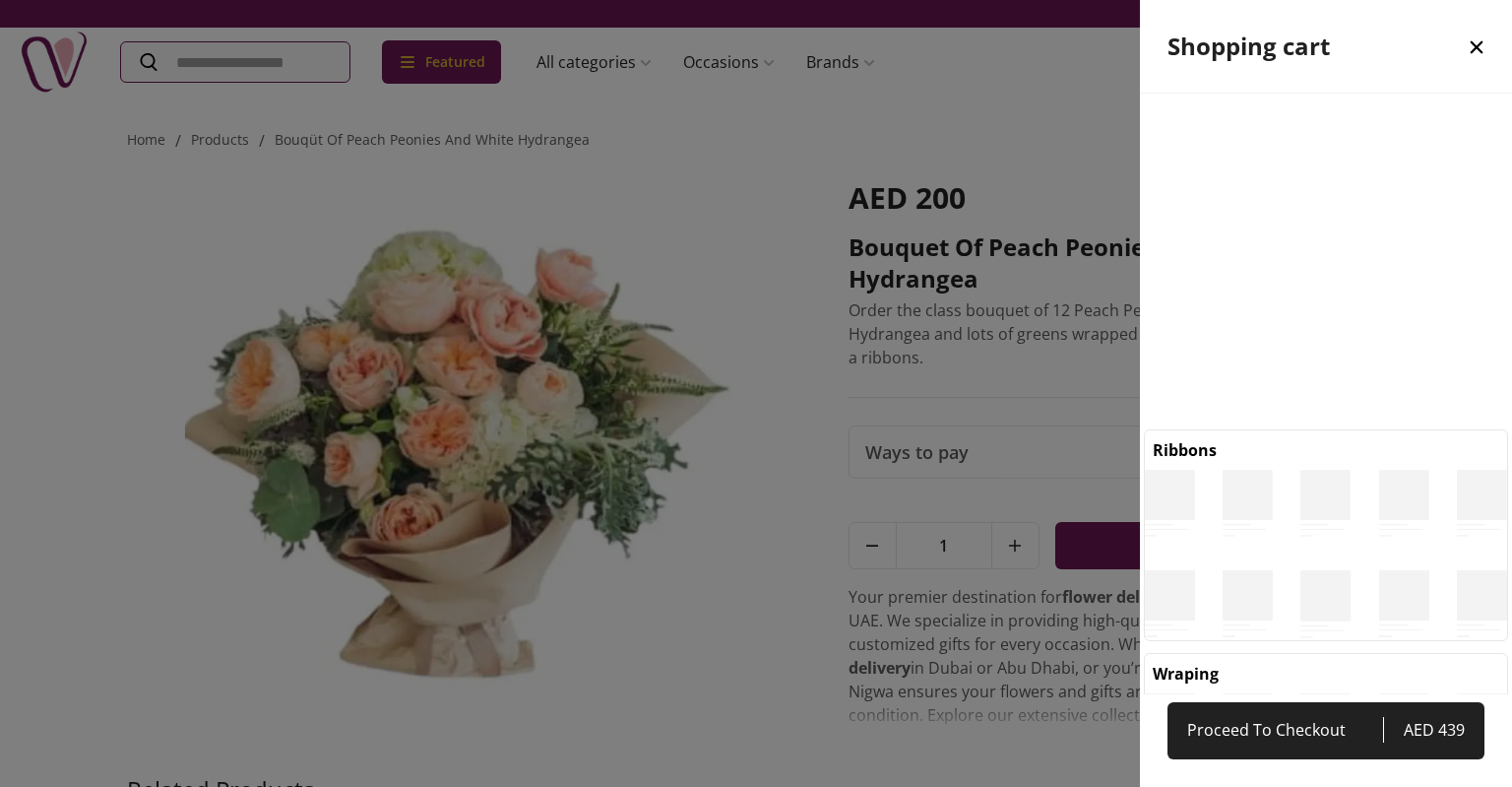 scroll, scrollTop: 601, scrollLeft: 371, axis: both 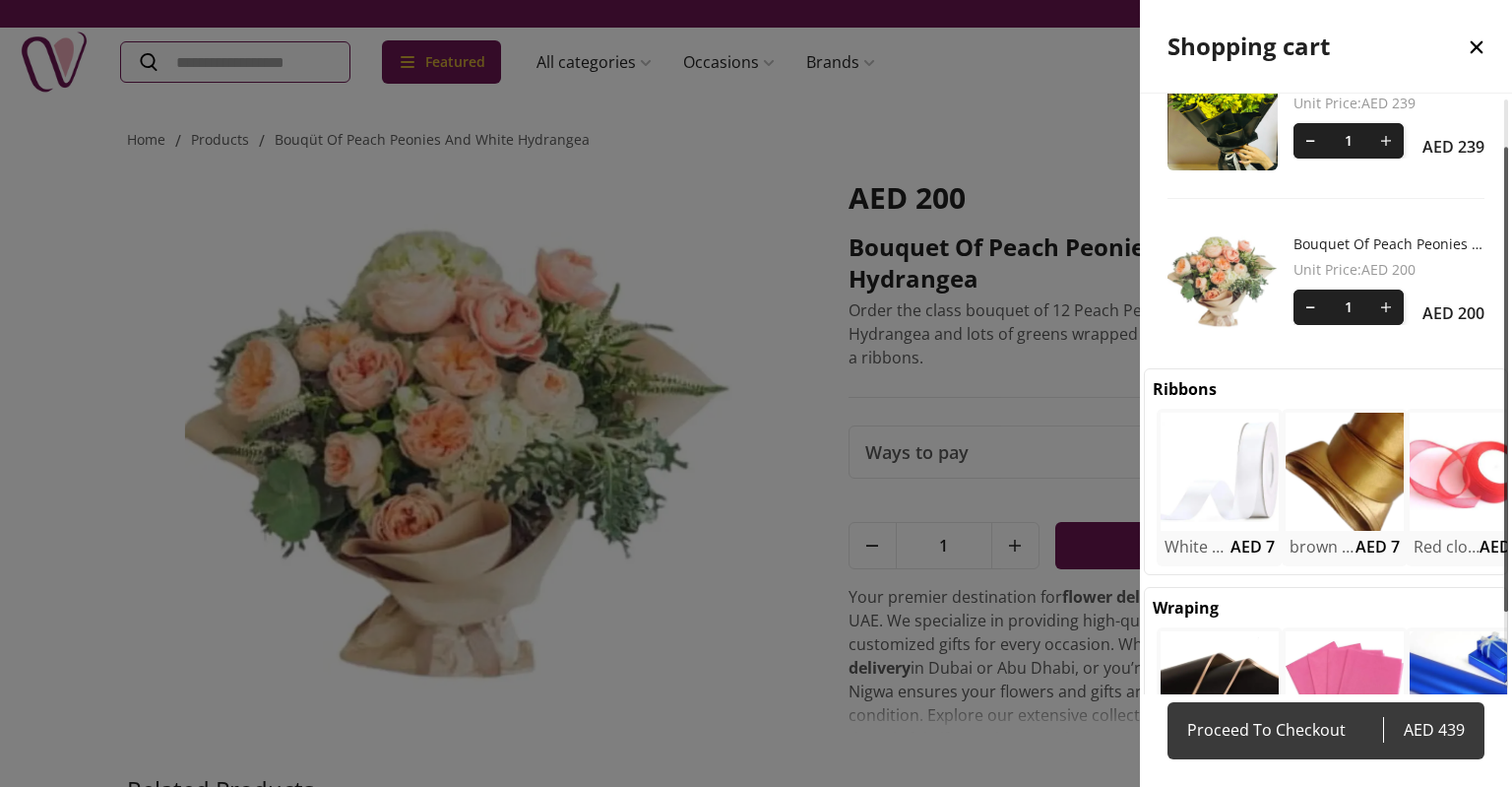 click on "Proceed To Checkout" at bounding box center [1285, 730] 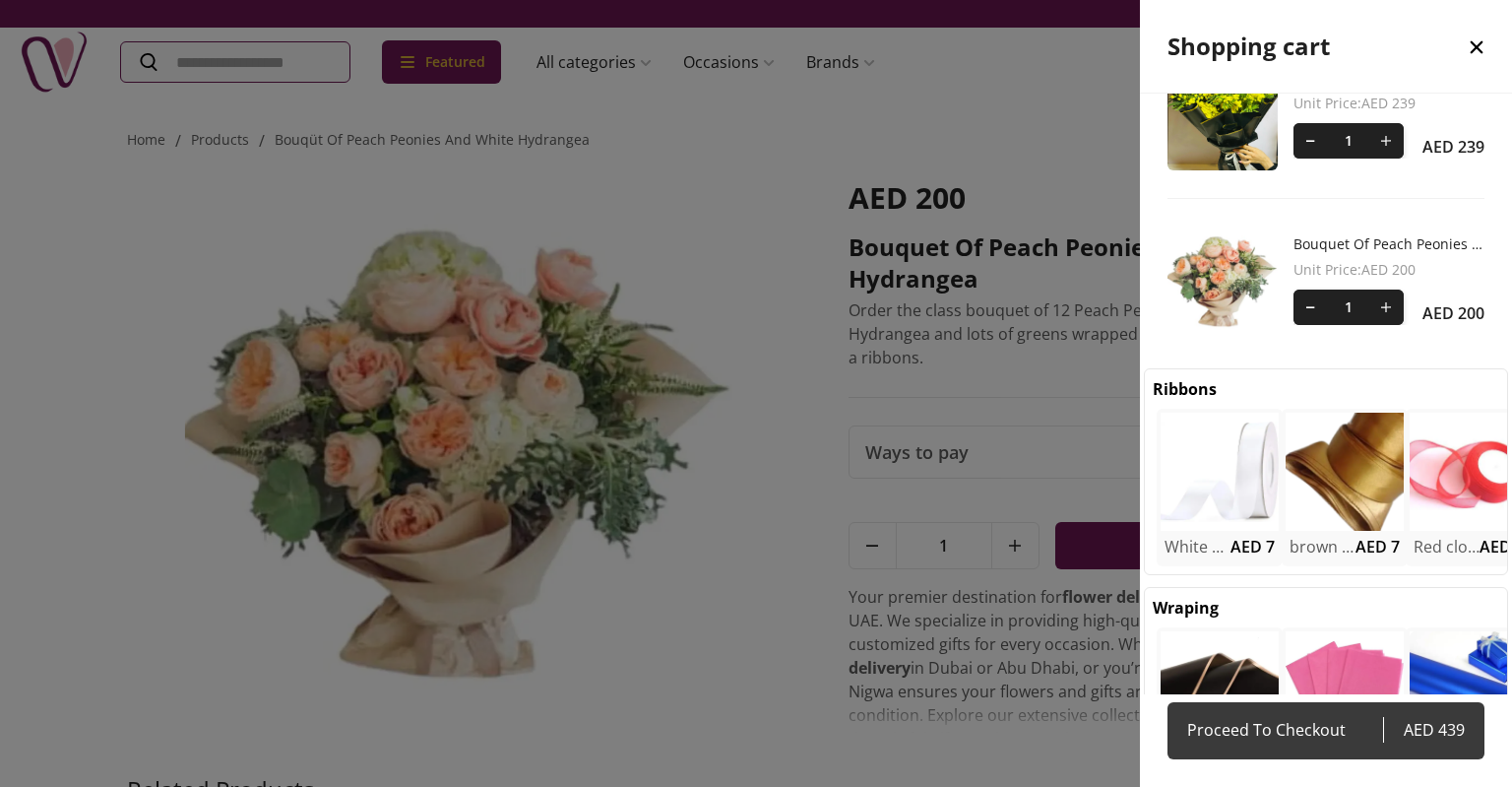 select on "**********" 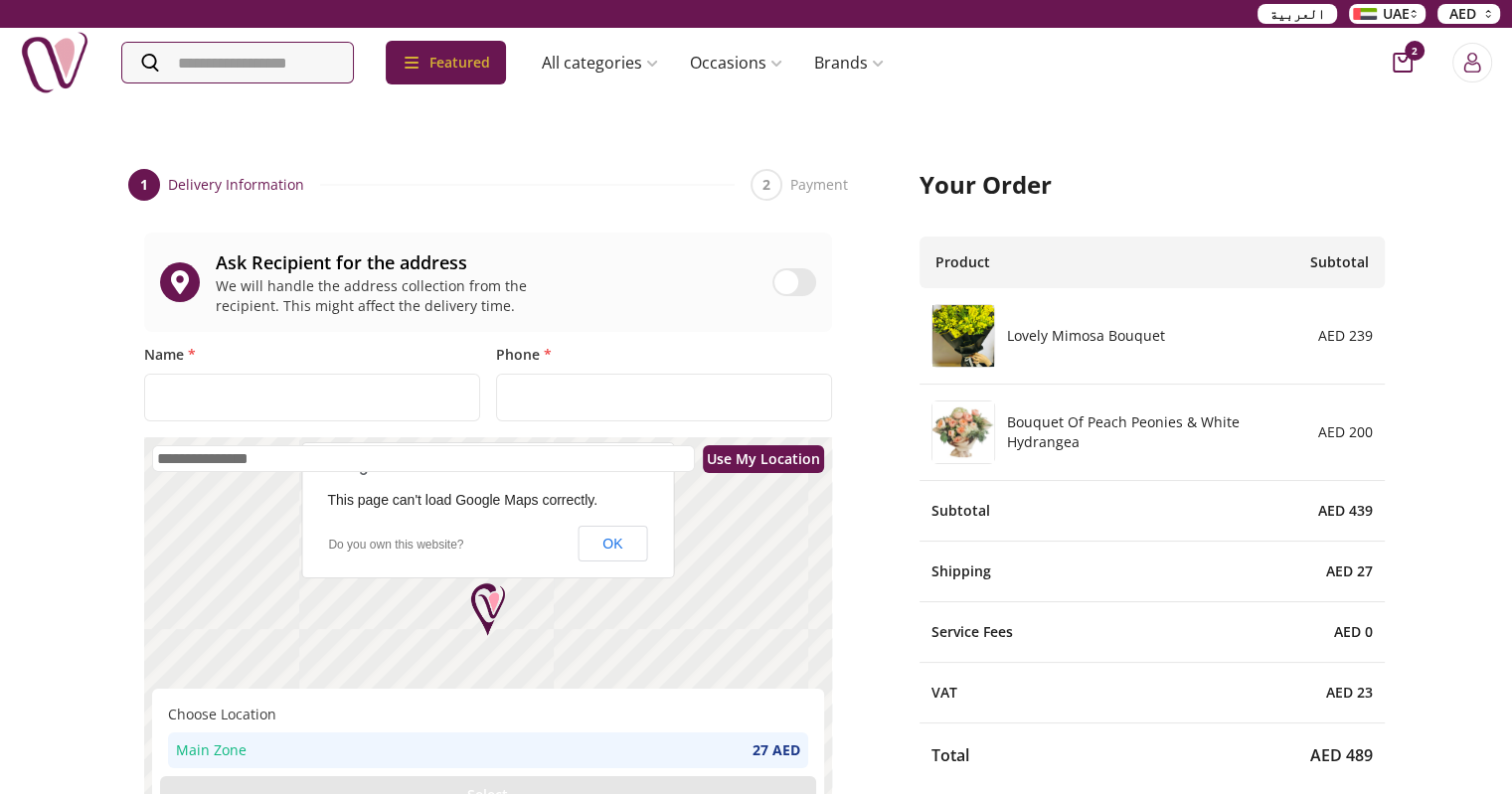 click on "Use My Location" at bounding box center (763, 458) 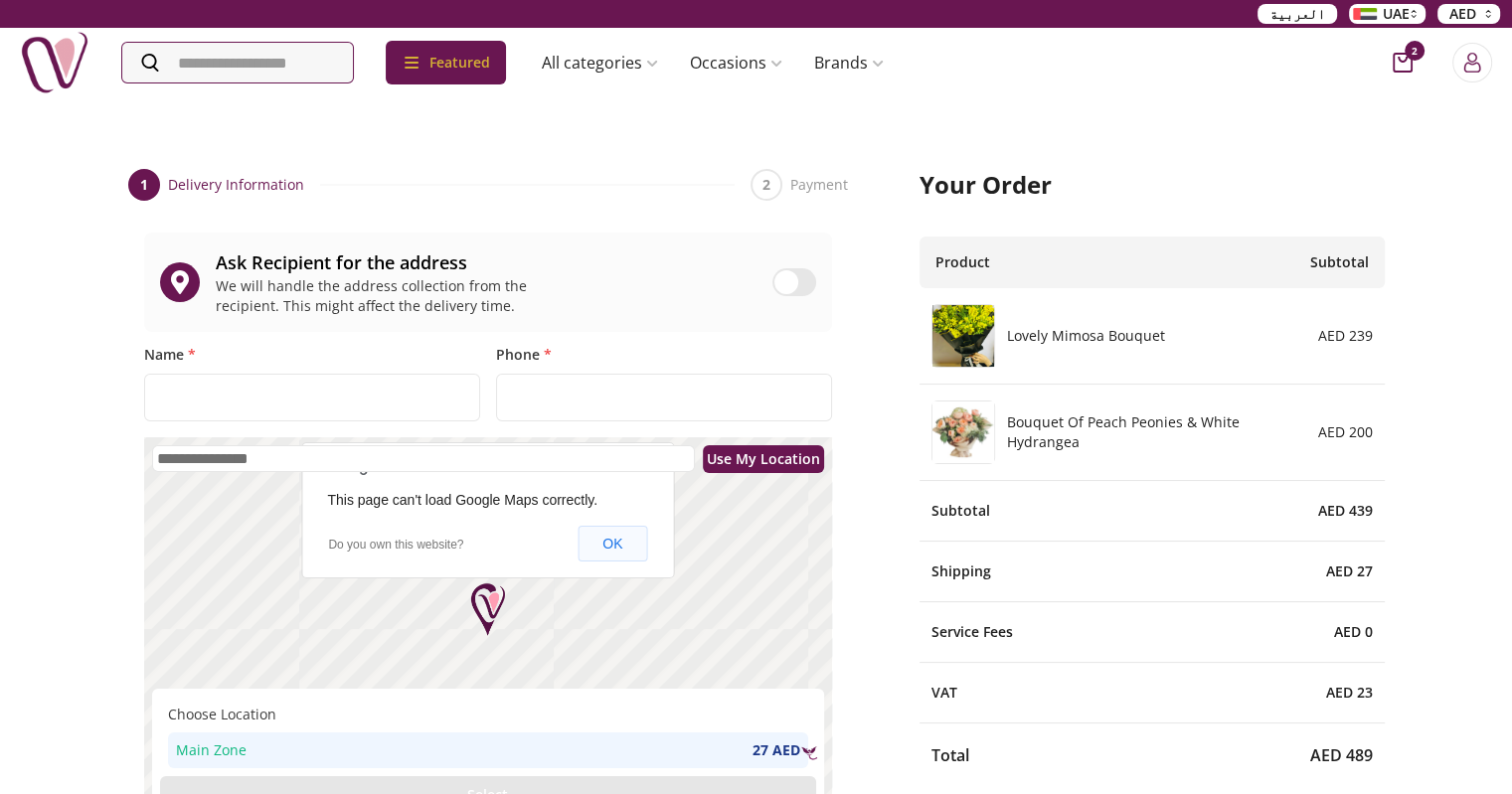 click on "OK" at bounding box center (612, 544) 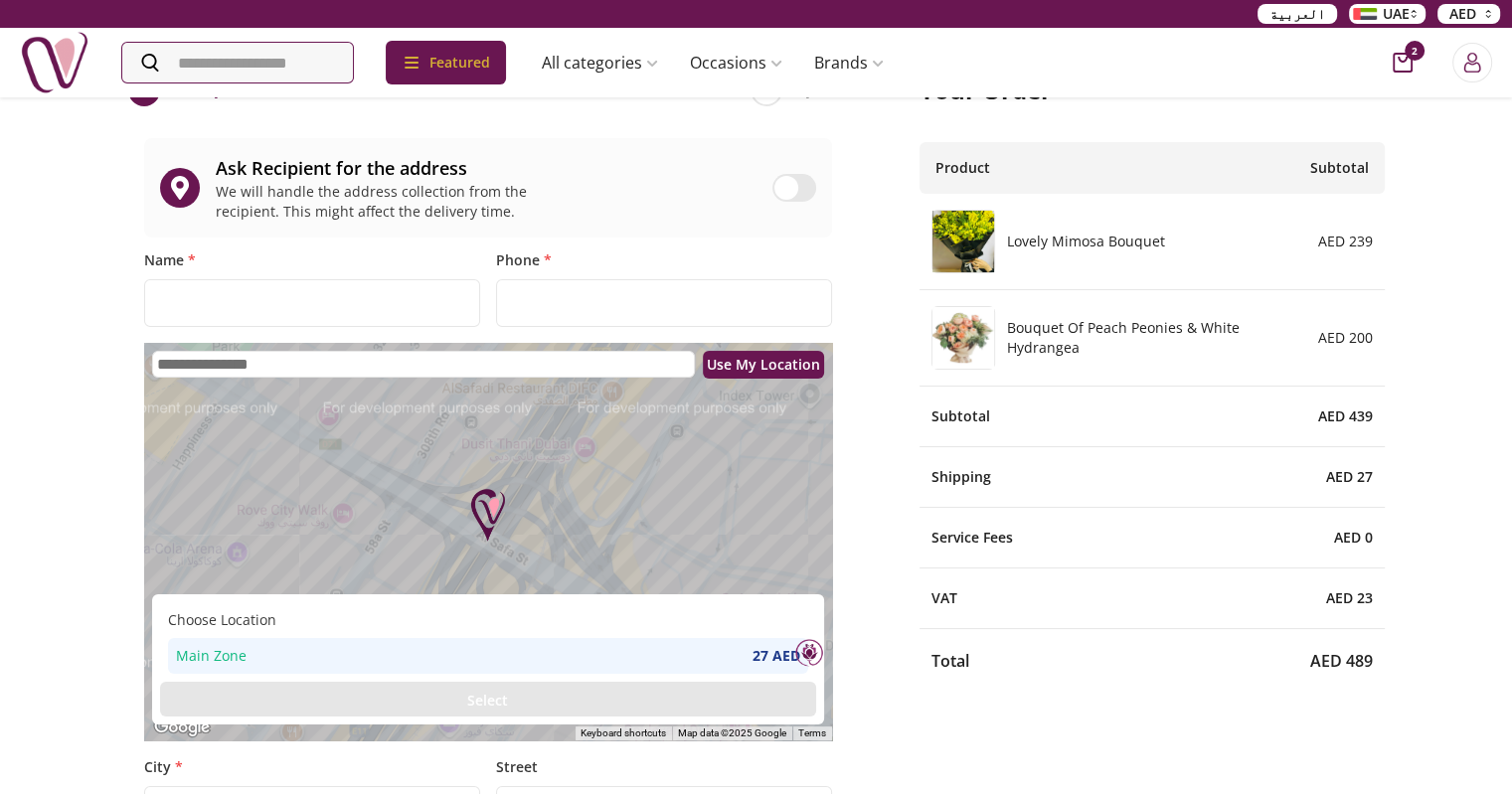 scroll, scrollTop: 99, scrollLeft: 0, axis: vertical 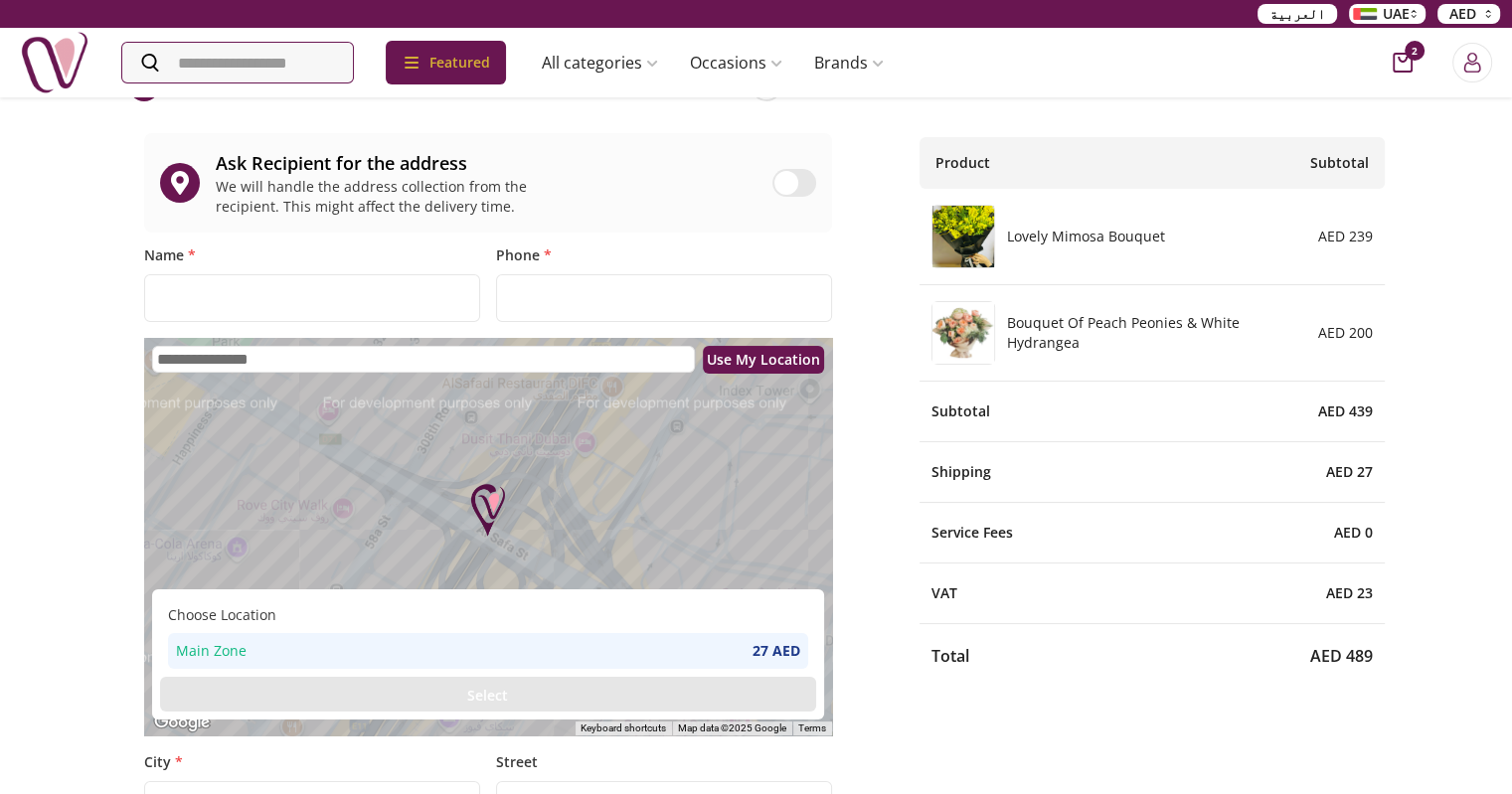 click on "Use My Location" at bounding box center (763, 359) 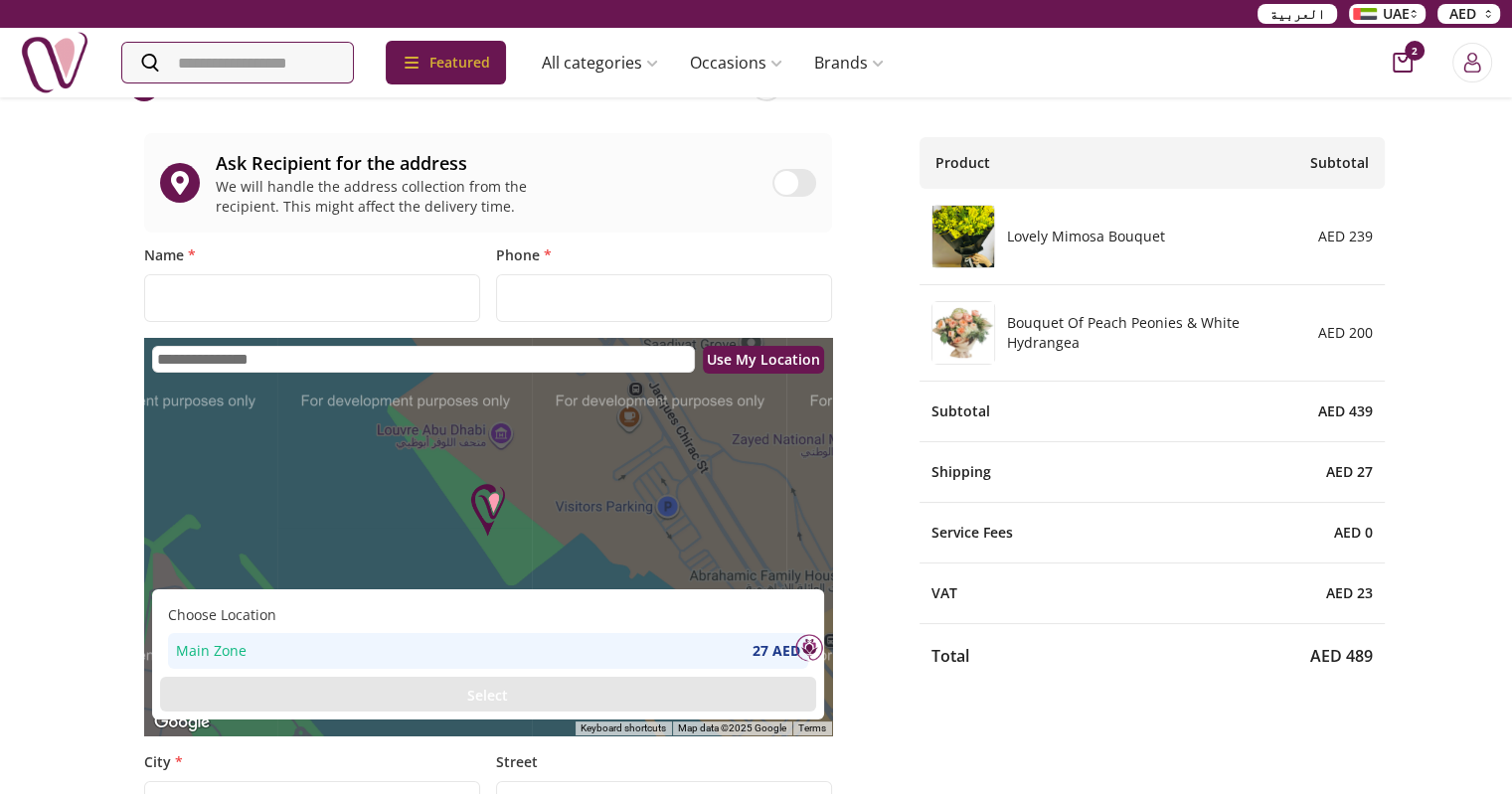 drag, startPoint x: 630, startPoint y: 496, endPoint x: 740, endPoint y: 417, distance: 135.42895 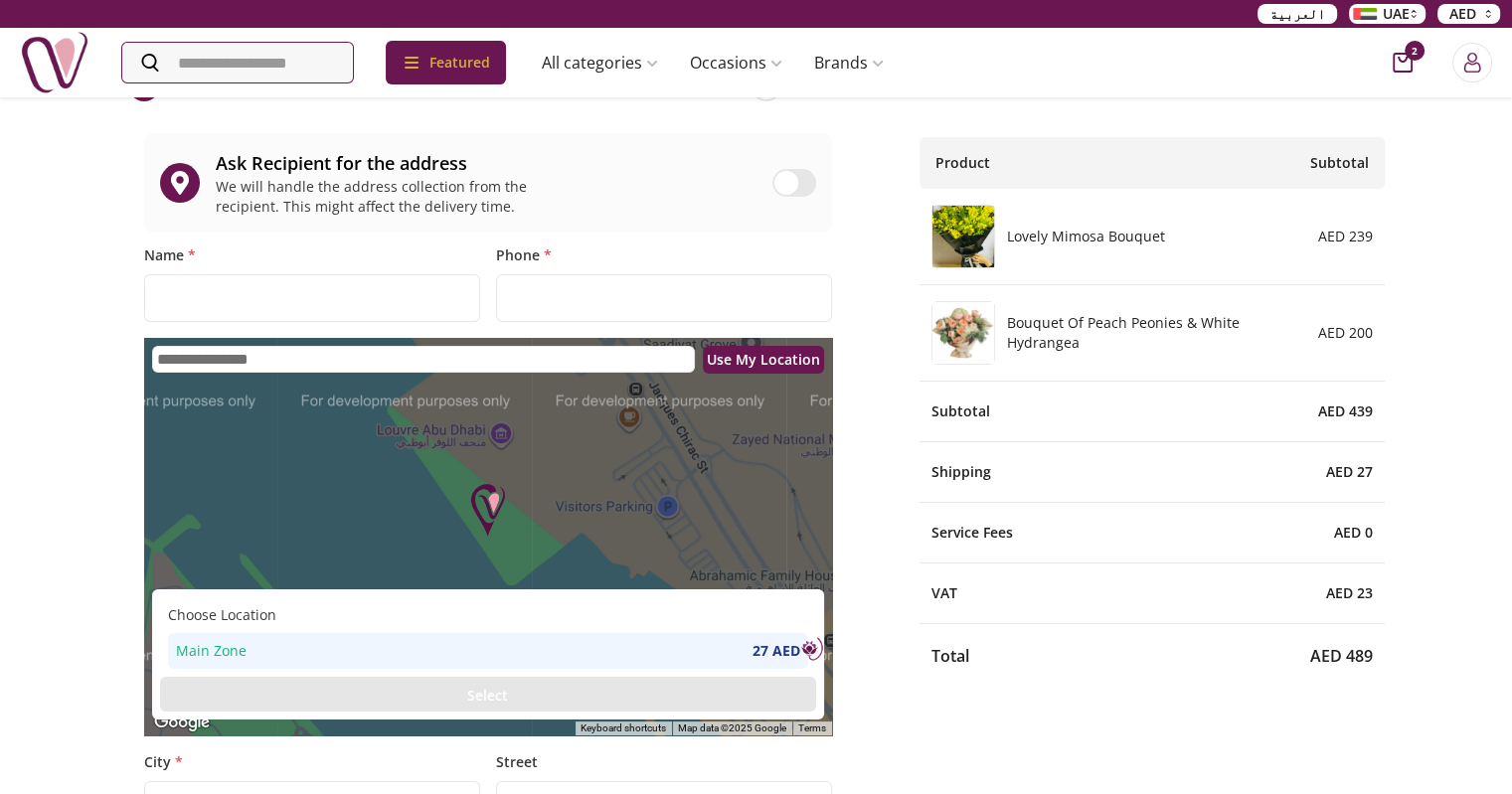 click at bounding box center (488, 537) 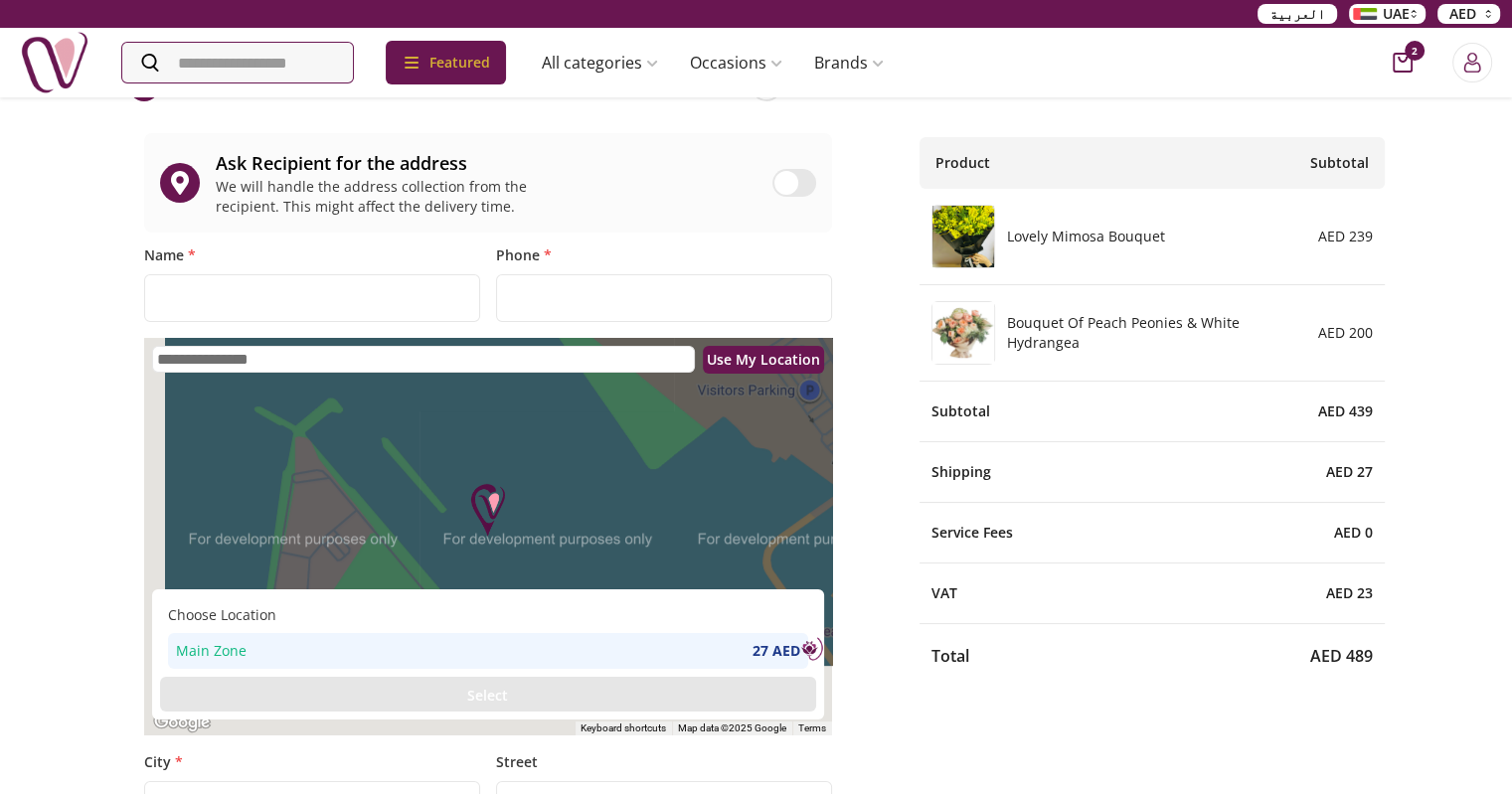 drag, startPoint x: 658, startPoint y: 411, endPoint x: 684, endPoint y: 397, distance: 29.529646 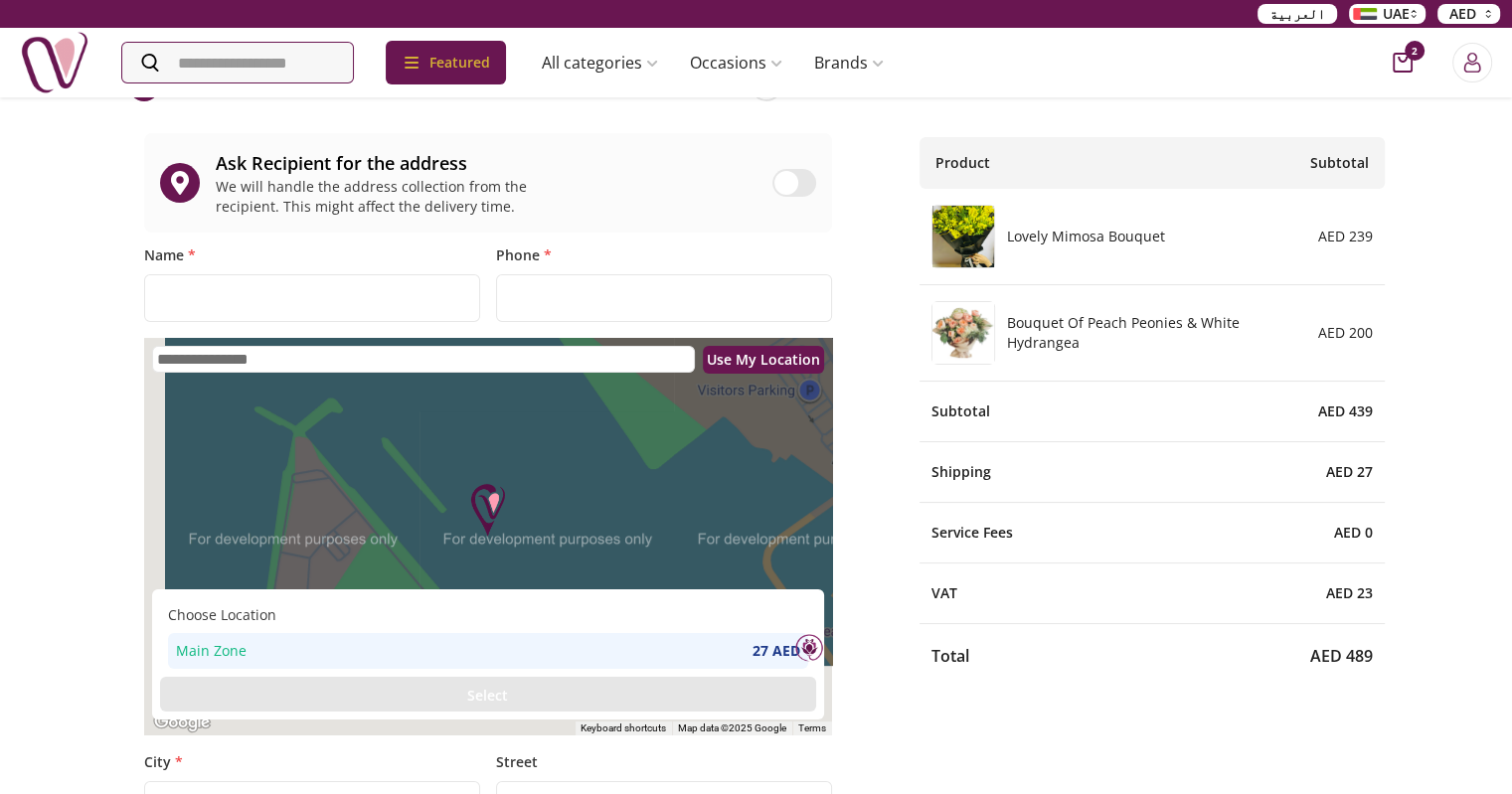click at bounding box center (488, 537) 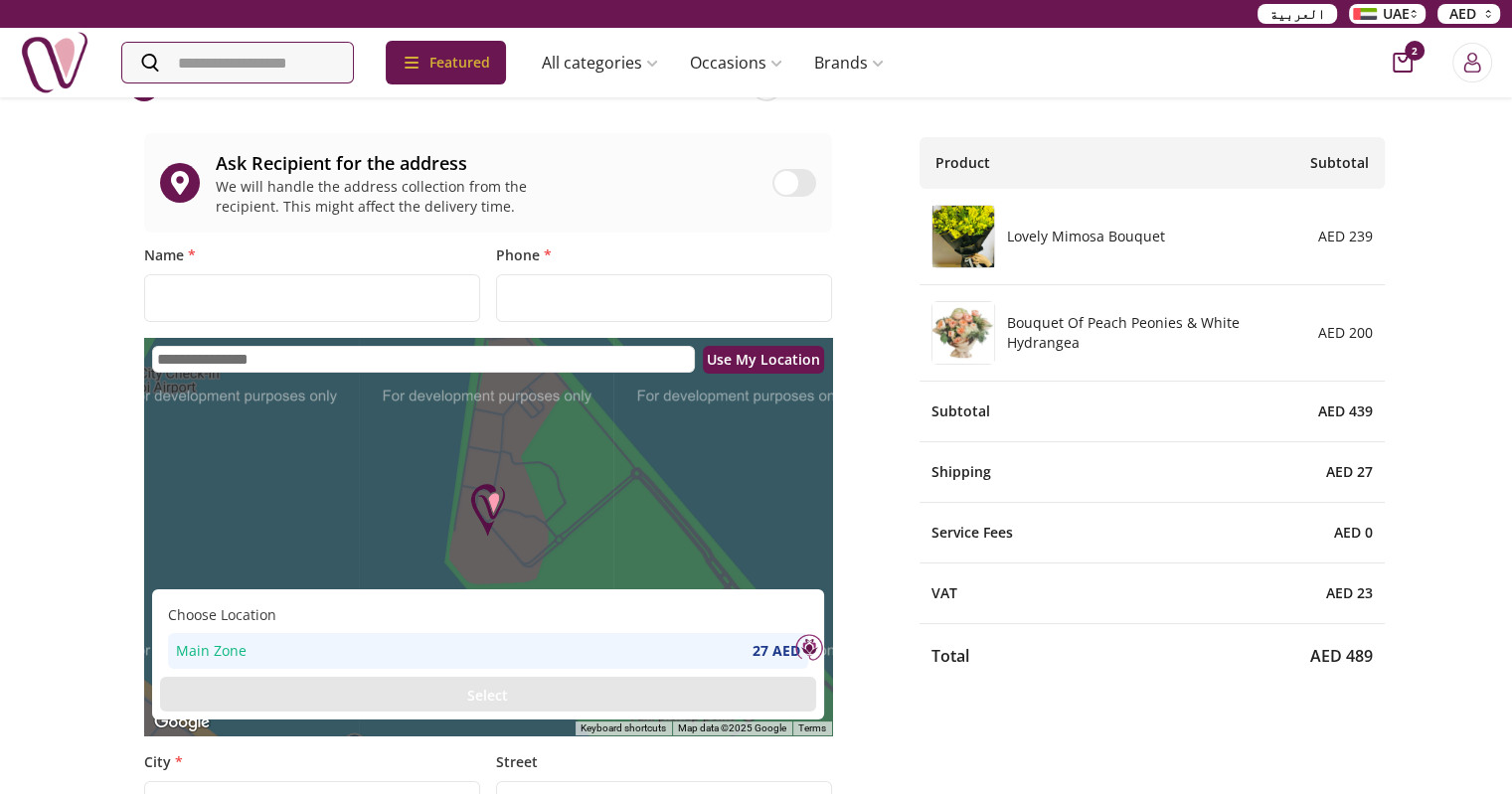 drag, startPoint x: 617, startPoint y: 512, endPoint x: 767, endPoint y: 400, distance: 187.20043 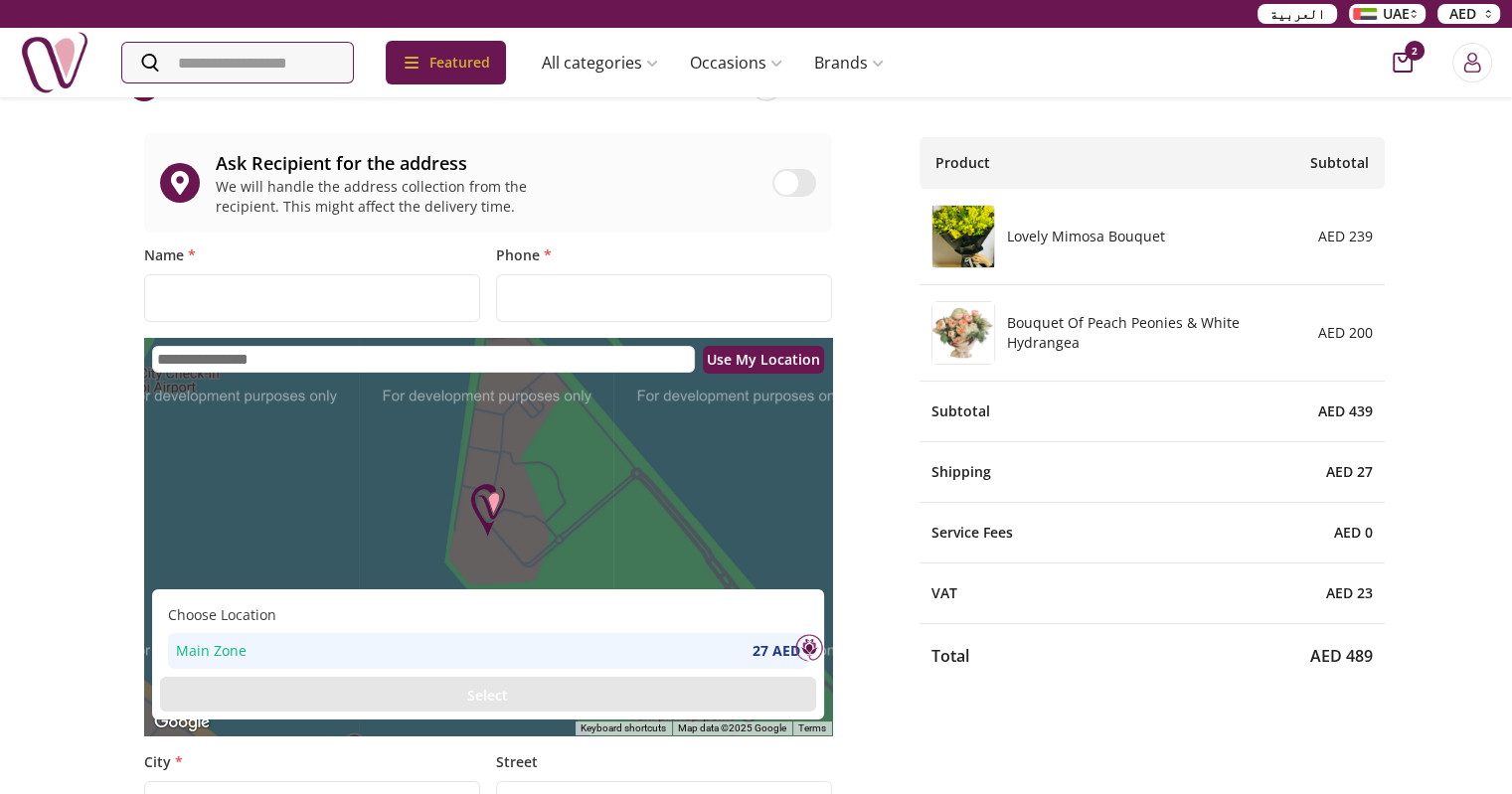 click at bounding box center (488, 537) 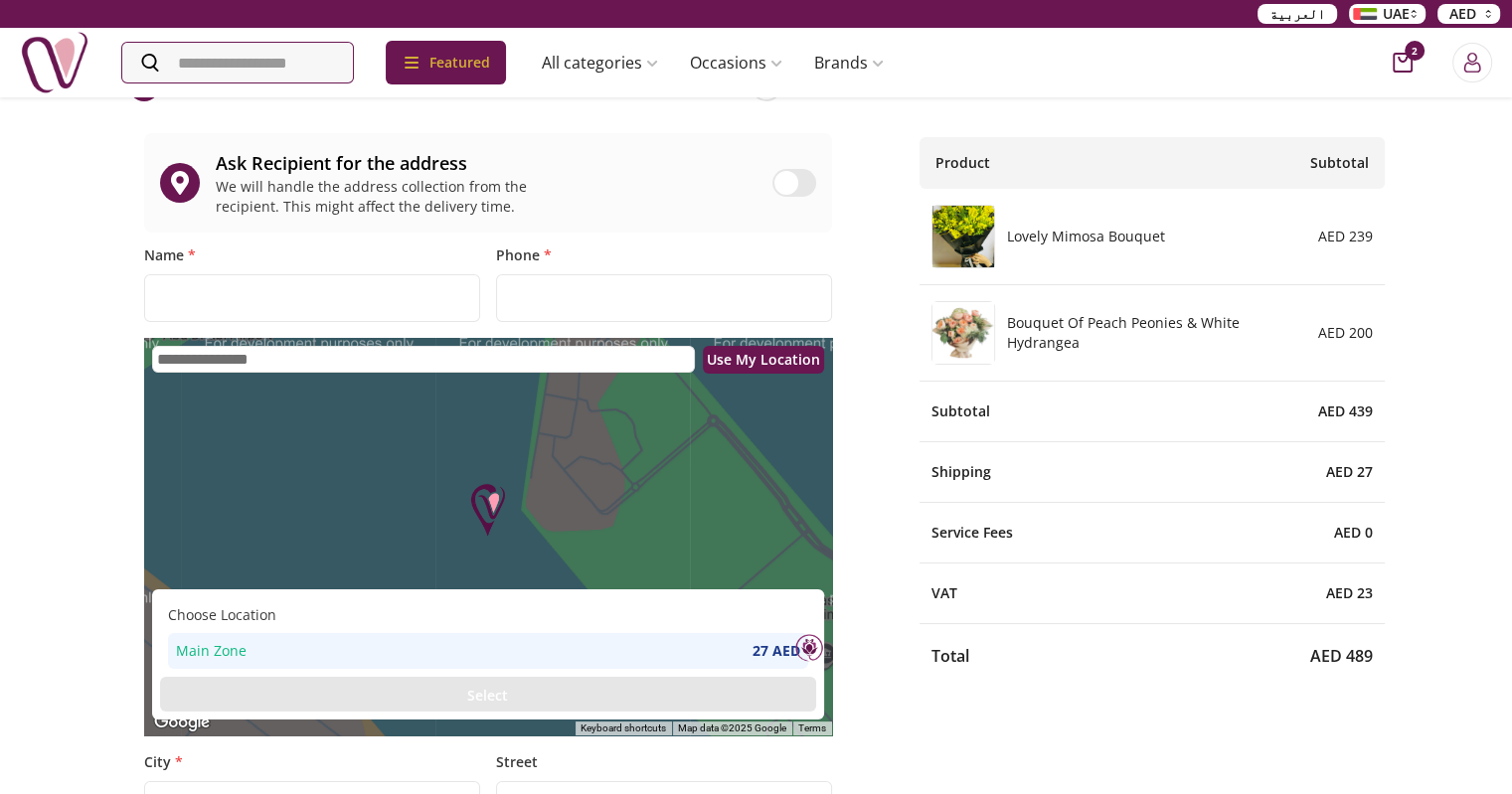 drag, startPoint x: 620, startPoint y: 521, endPoint x: 546, endPoint y: 335, distance: 200.17992 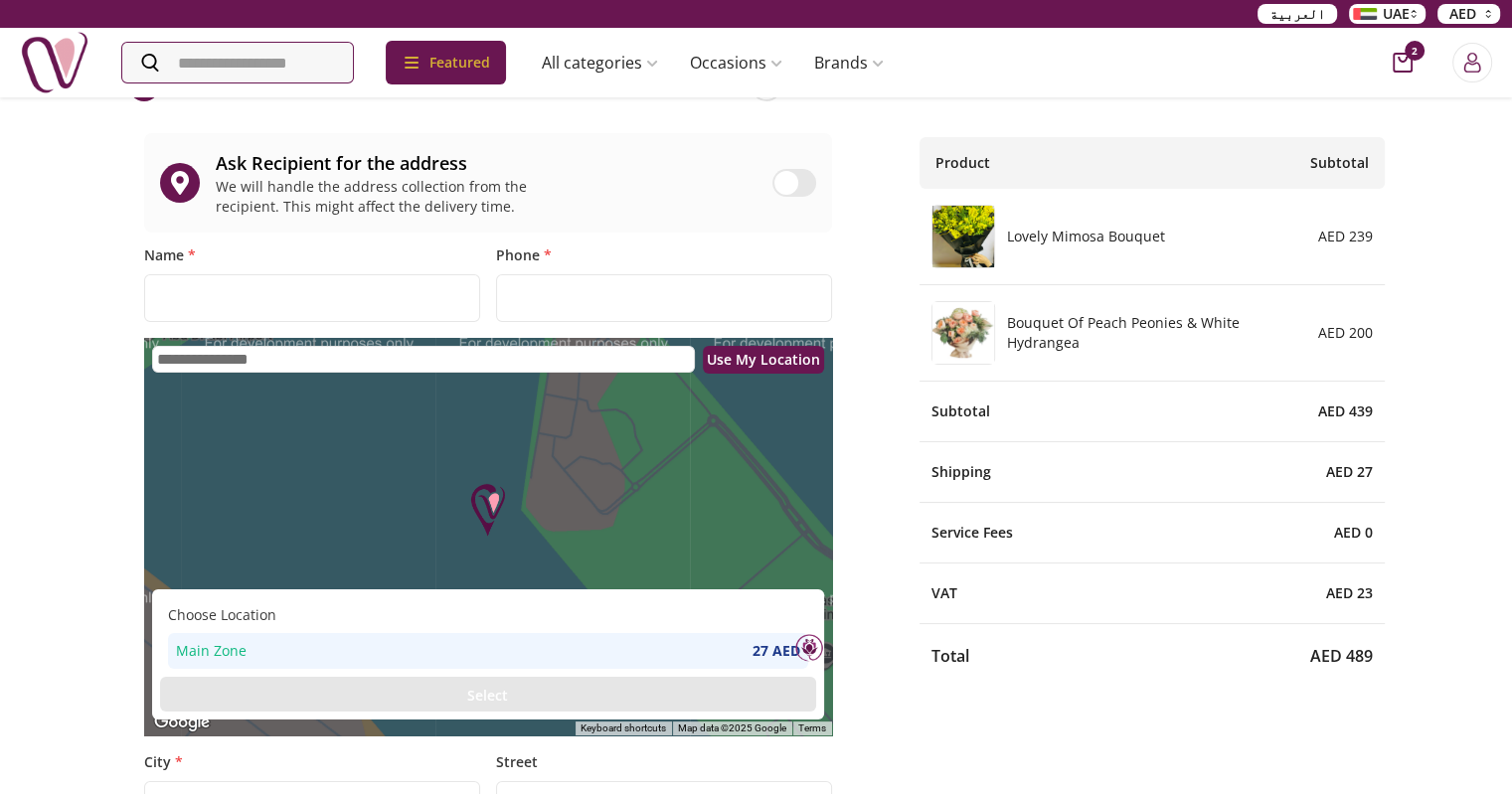 click at bounding box center (488, 537) 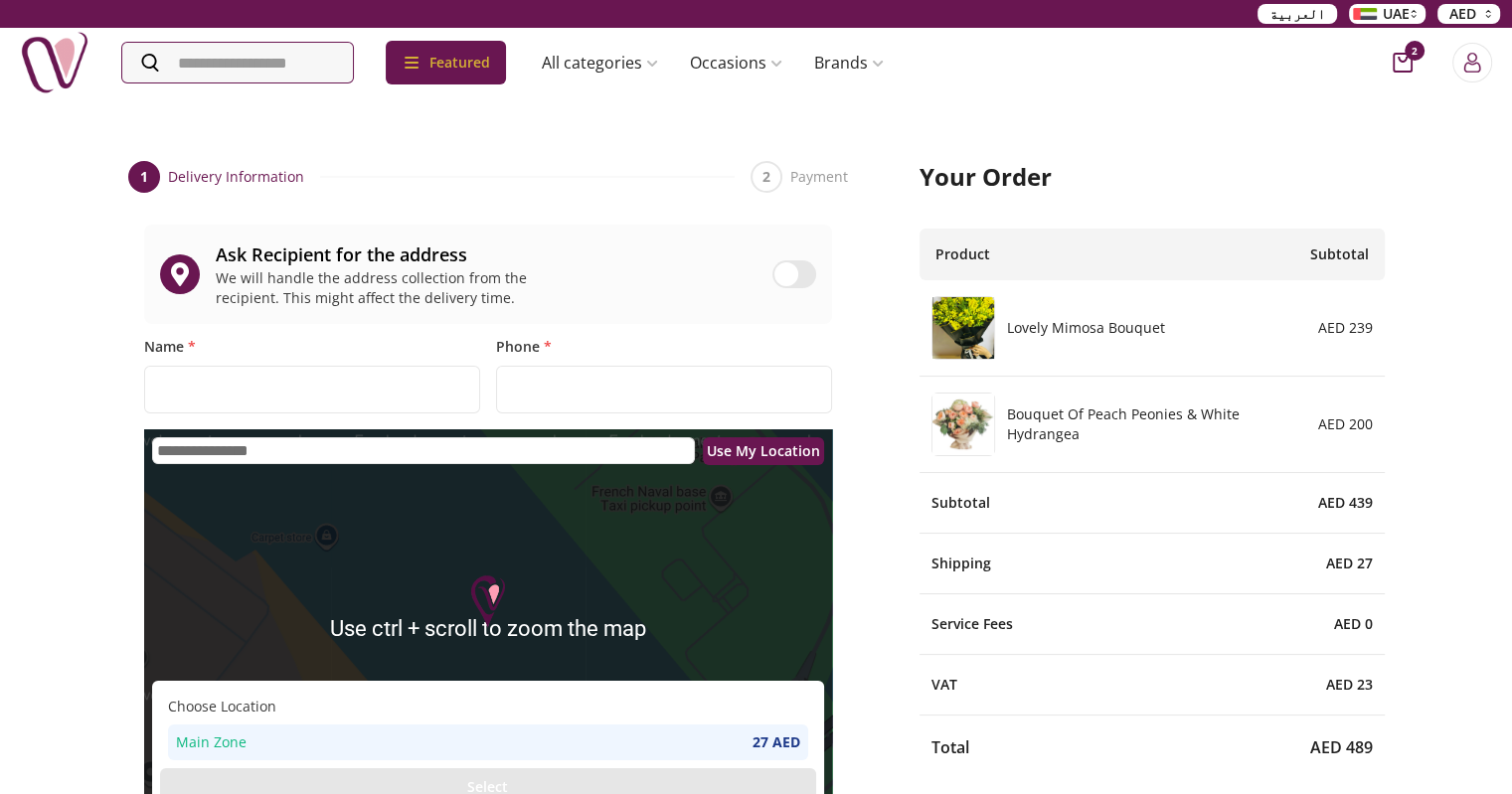 scroll, scrollTop: 0, scrollLeft: 0, axis: both 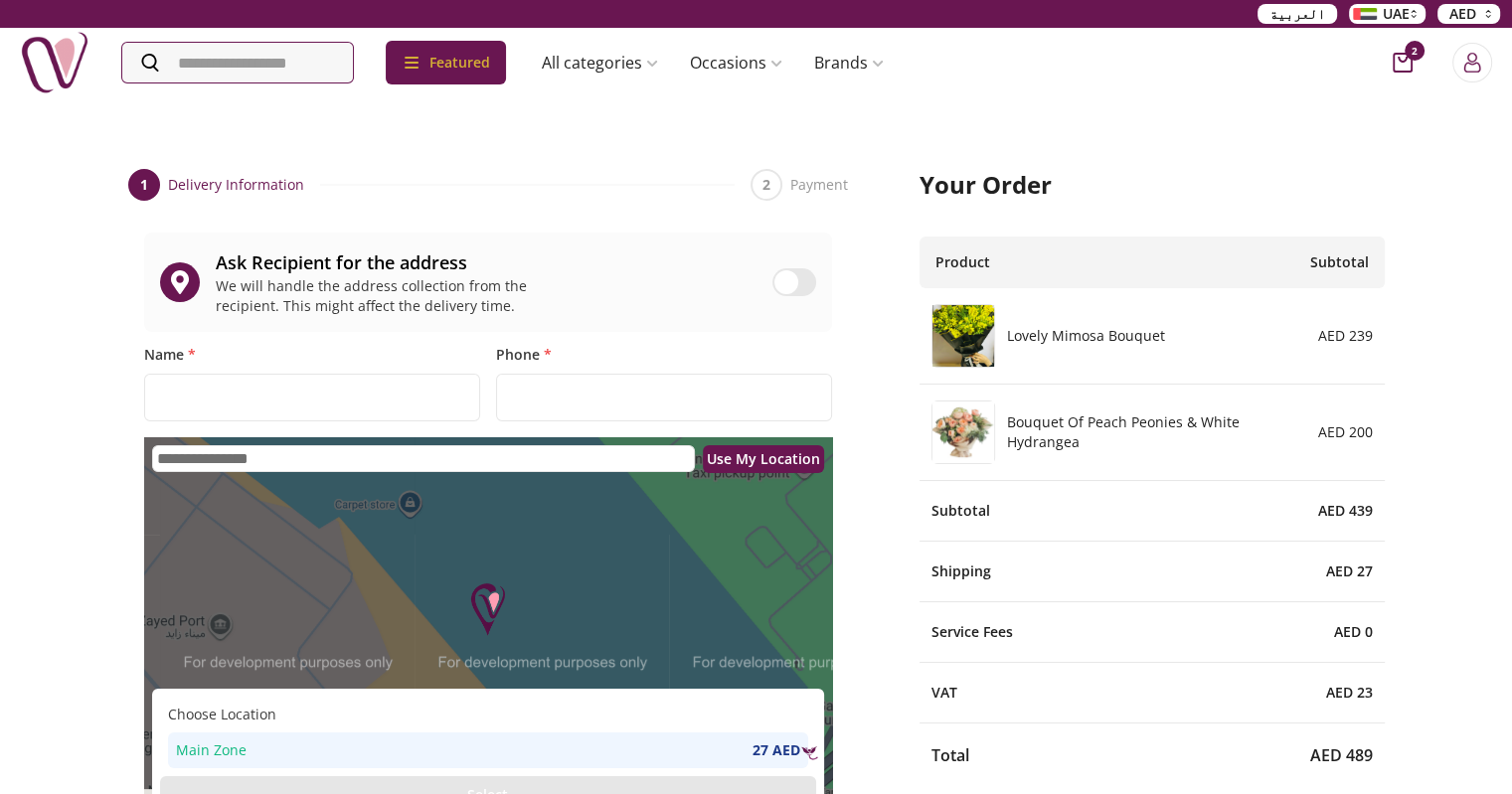drag, startPoint x: 584, startPoint y: 558, endPoint x: 730, endPoint y: 475, distance: 167.94344 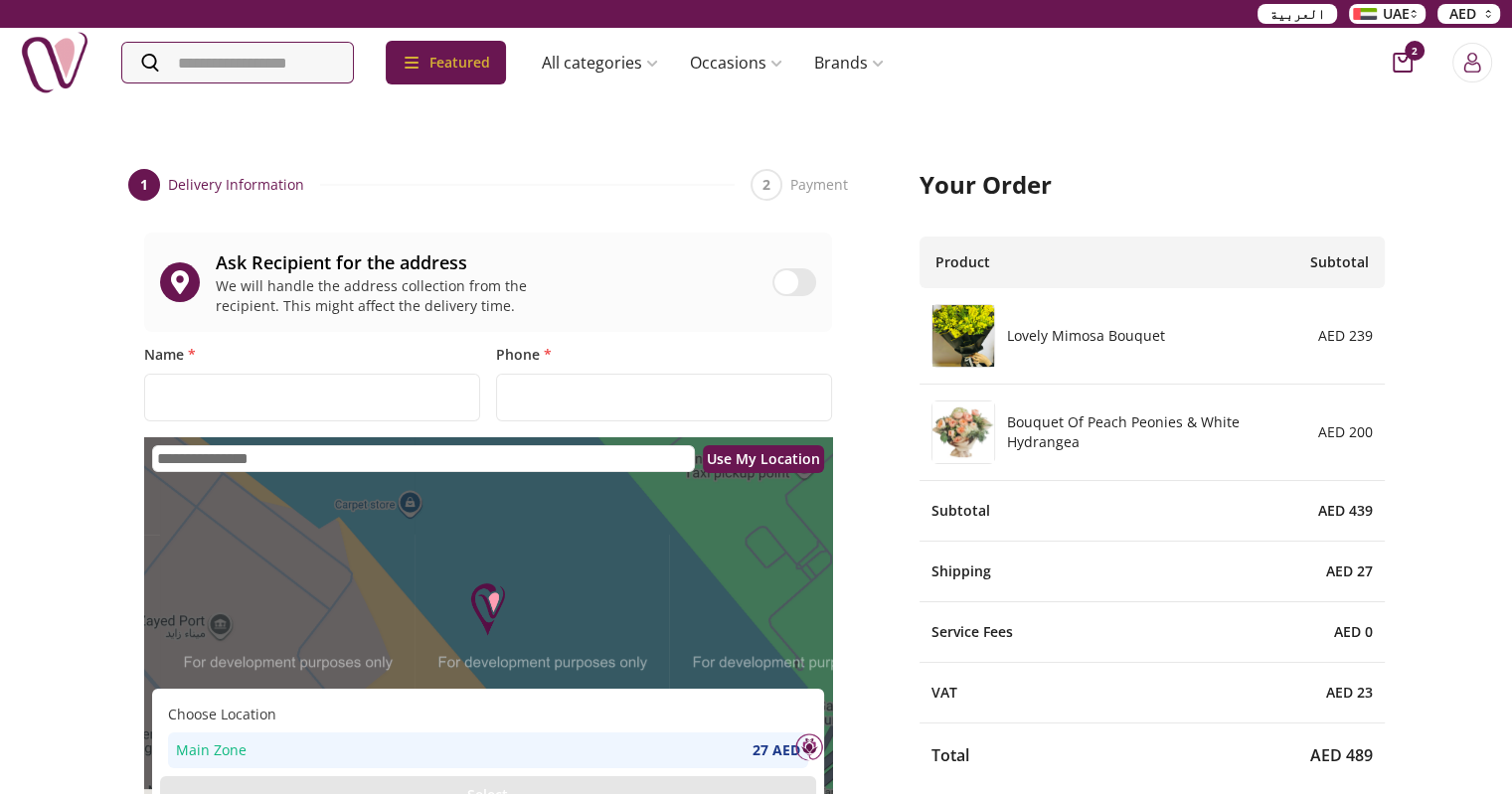 click at bounding box center (488, 636) 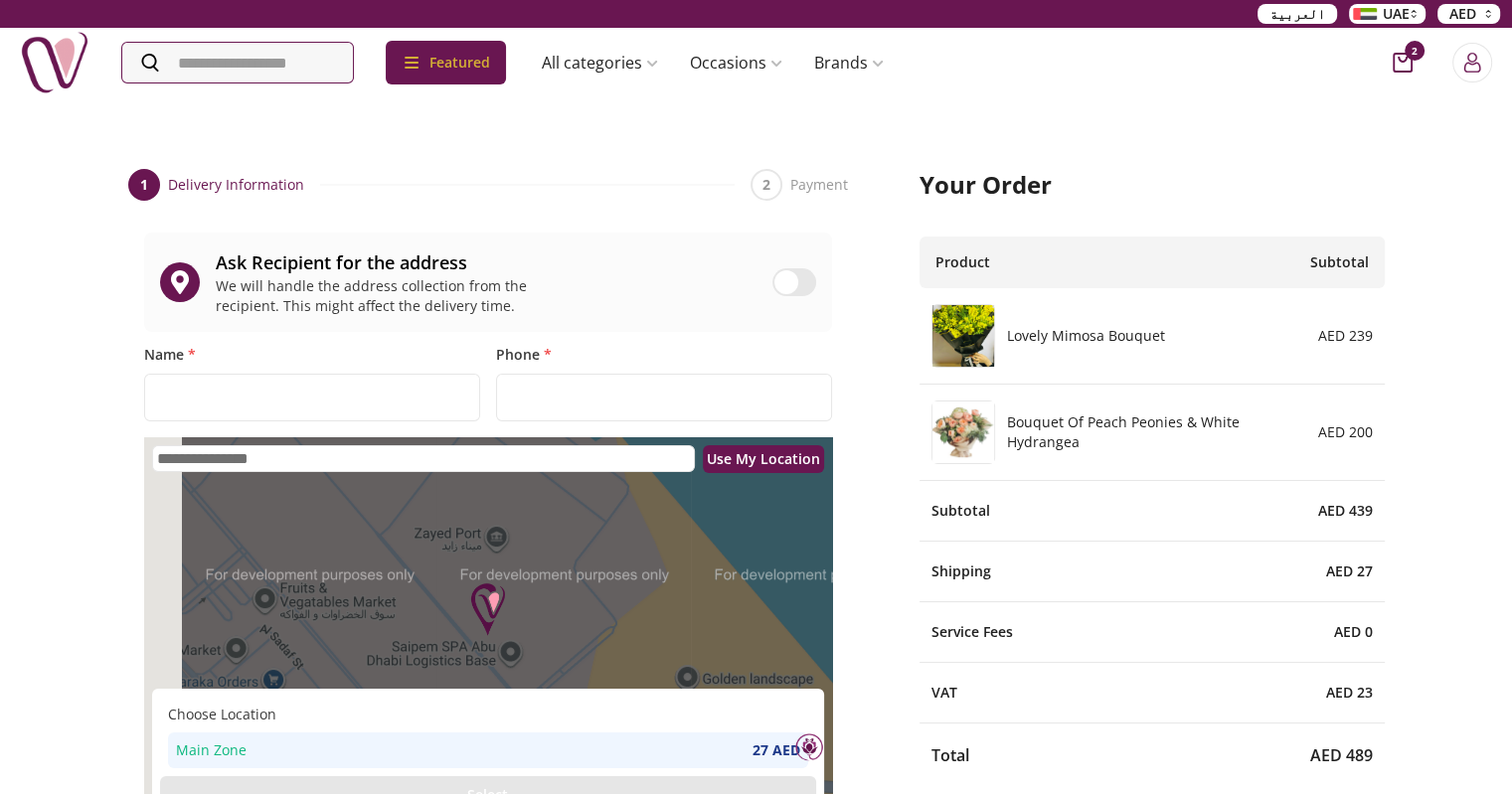 drag, startPoint x: 524, startPoint y: 567, endPoint x: 846, endPoint y: 516, distance: 326.0138 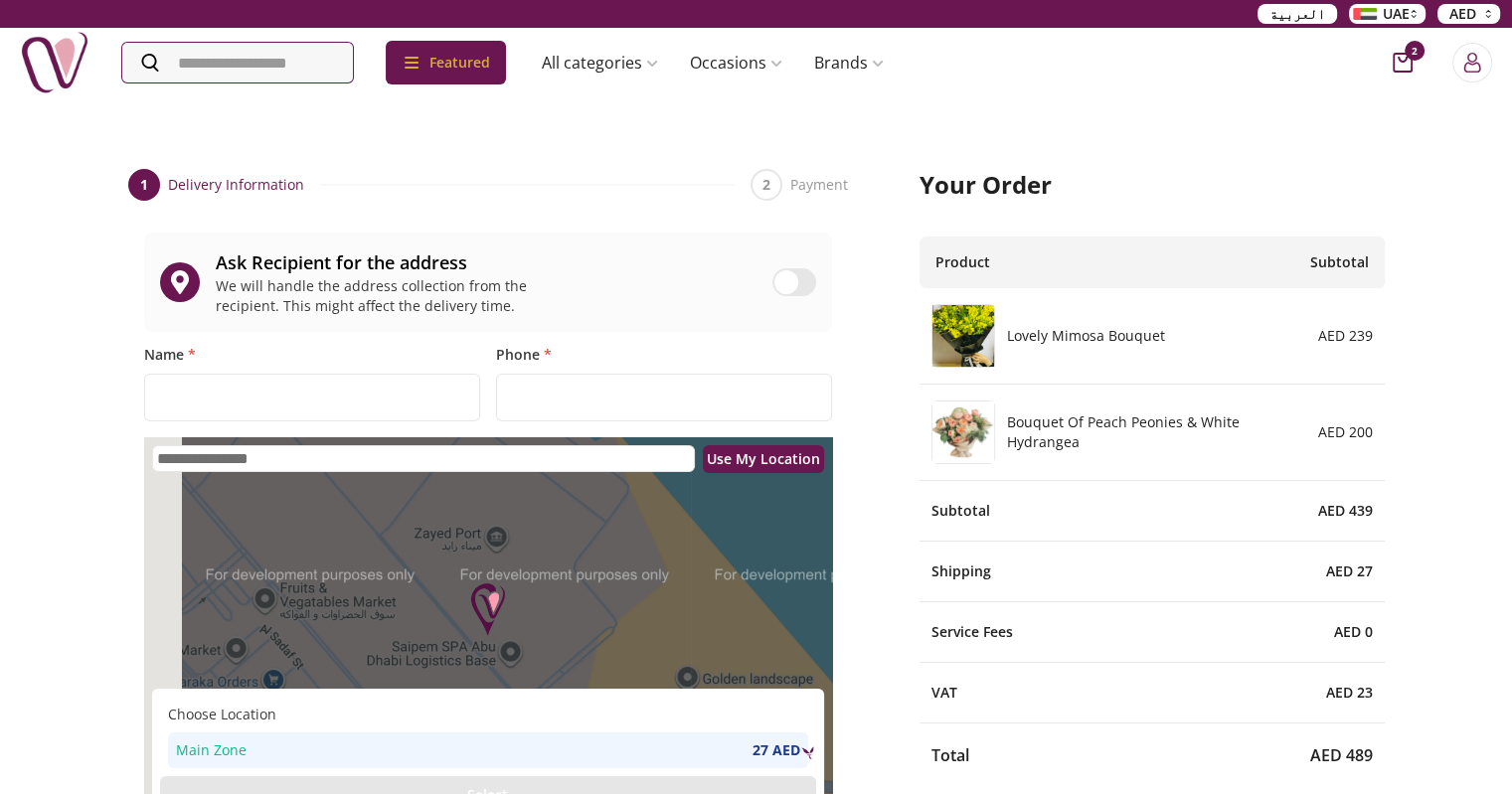 click at bounding box center (488, 636) 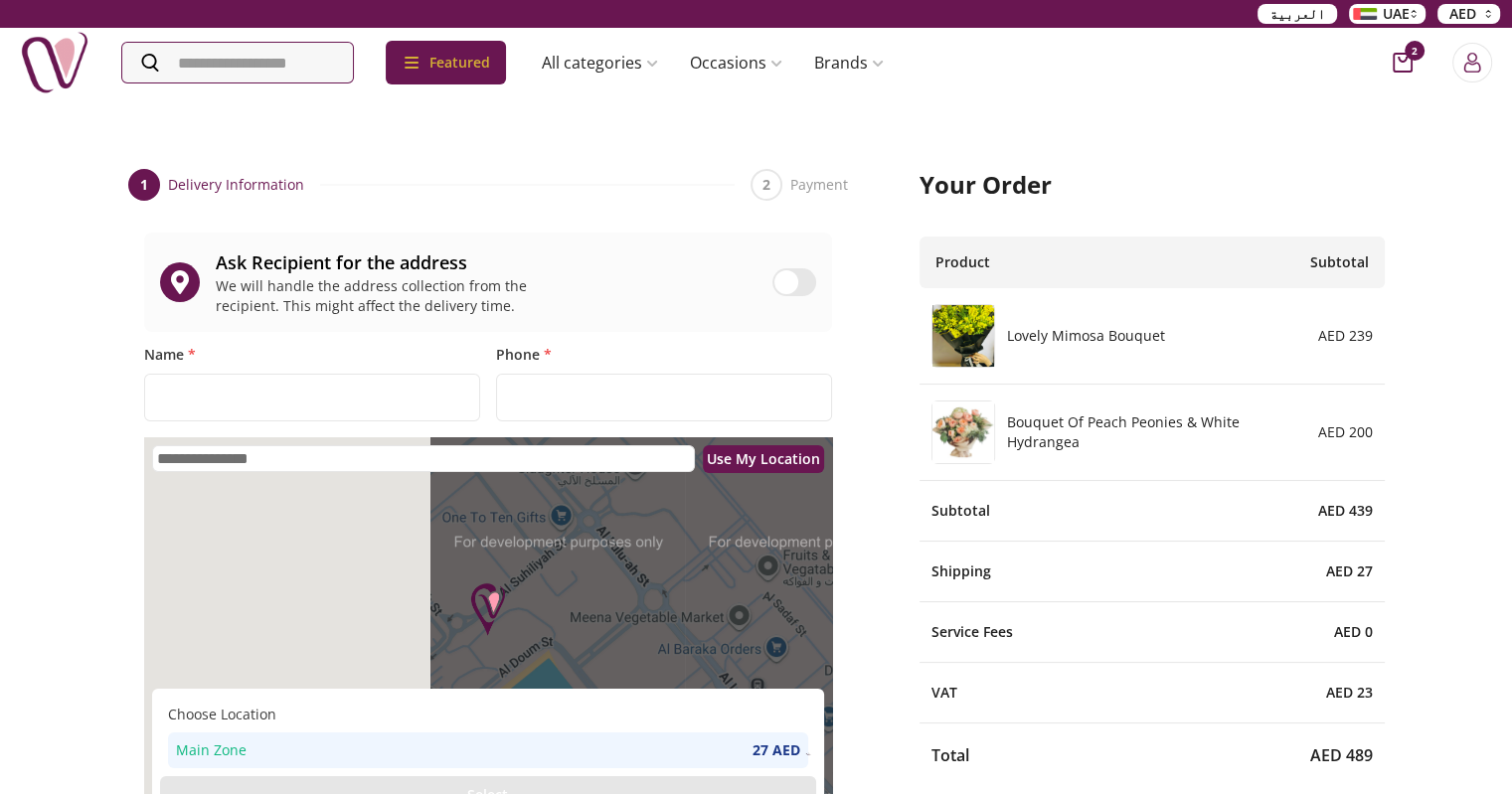 drag, startPoint x: 476, startPoint y: 589, endPoint x: 857, endPoint y: 598, distance: 381.10628 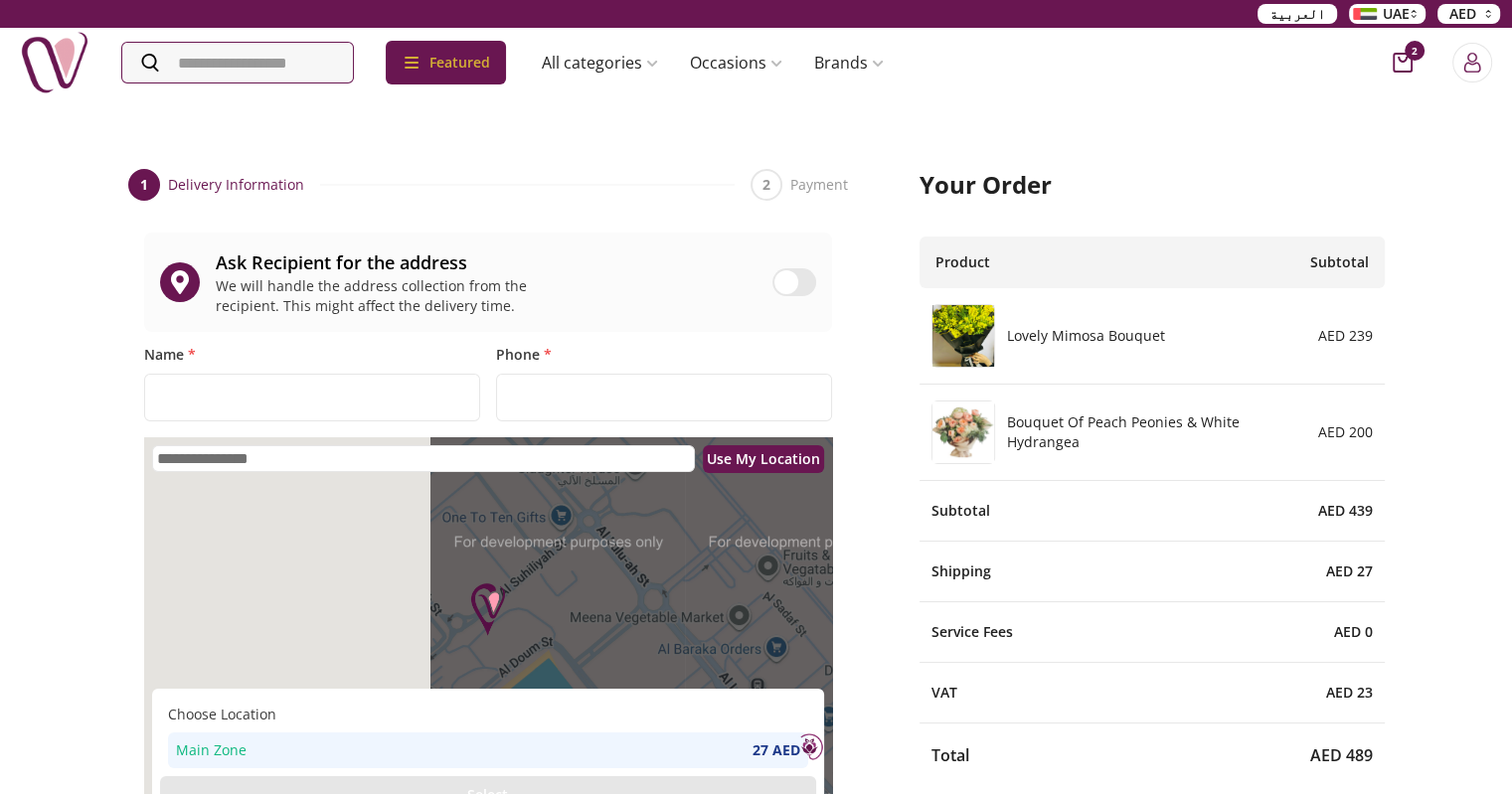 click on "**********" at bounding box center (756, 953) 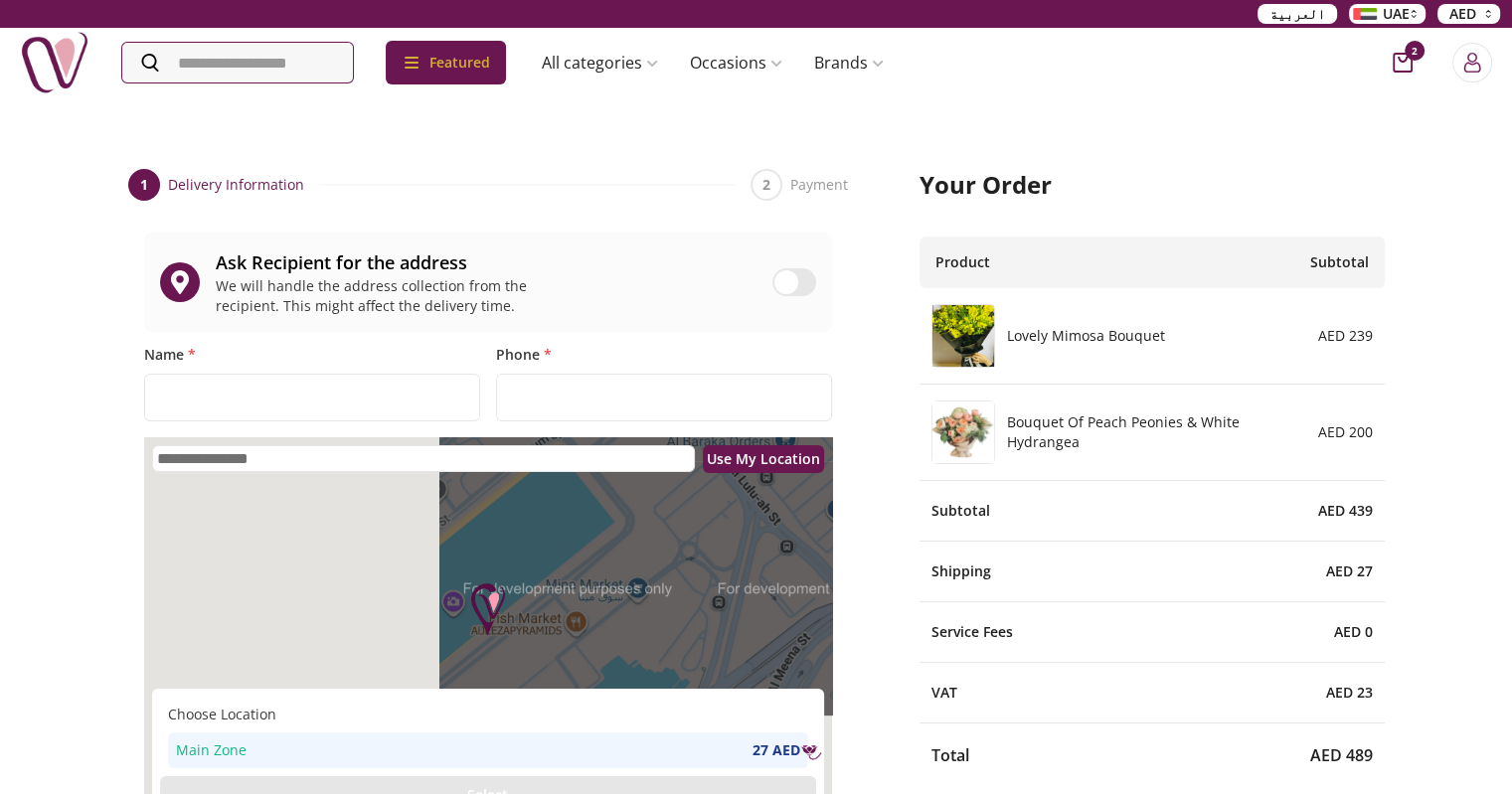 drag, startPoint x: 634, startPoint y: 623, endPoint x: 544, endPoint y: 255, distance: 378.84561 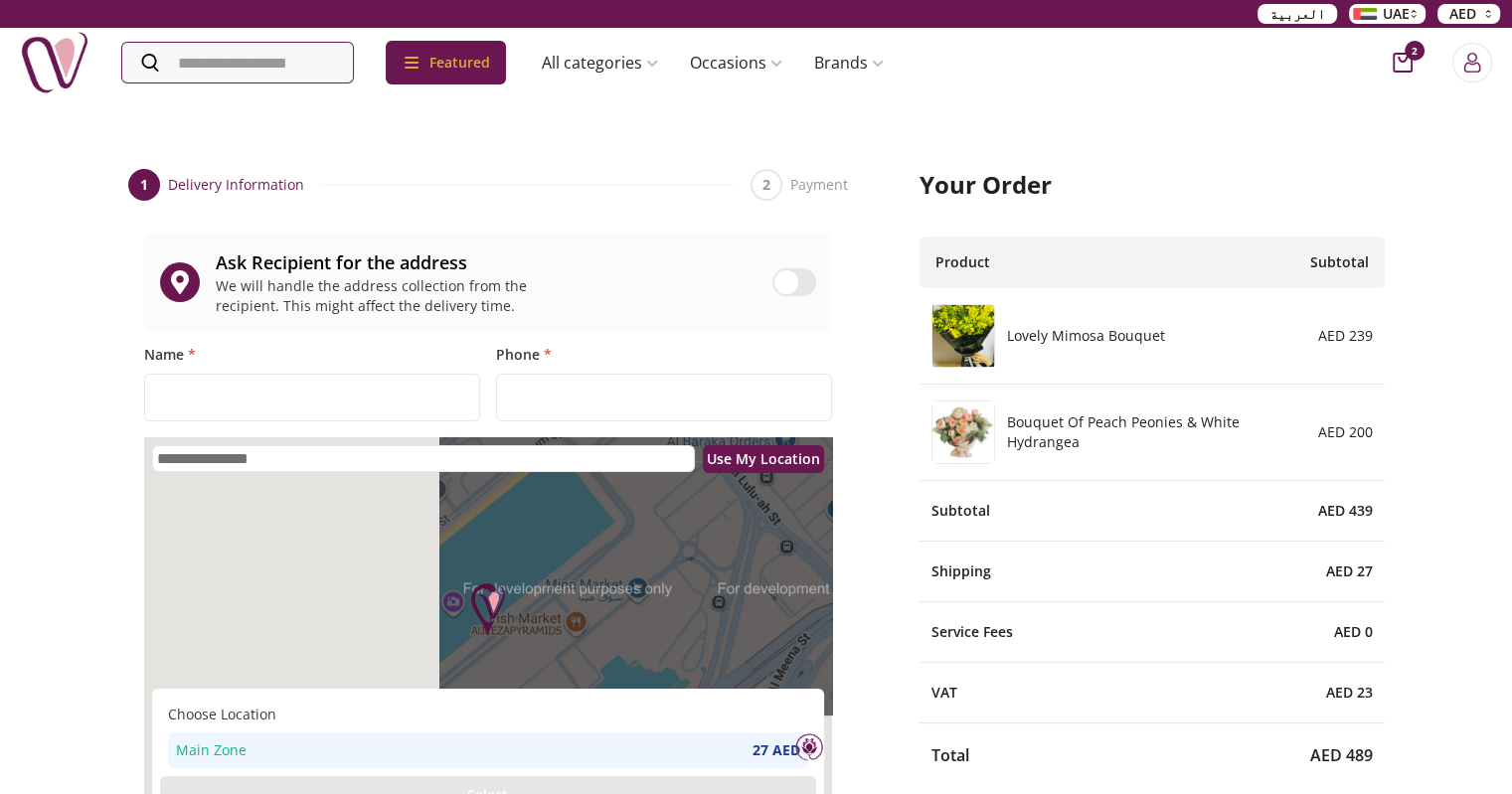 click on "**********" at bounding box center (488, 778) 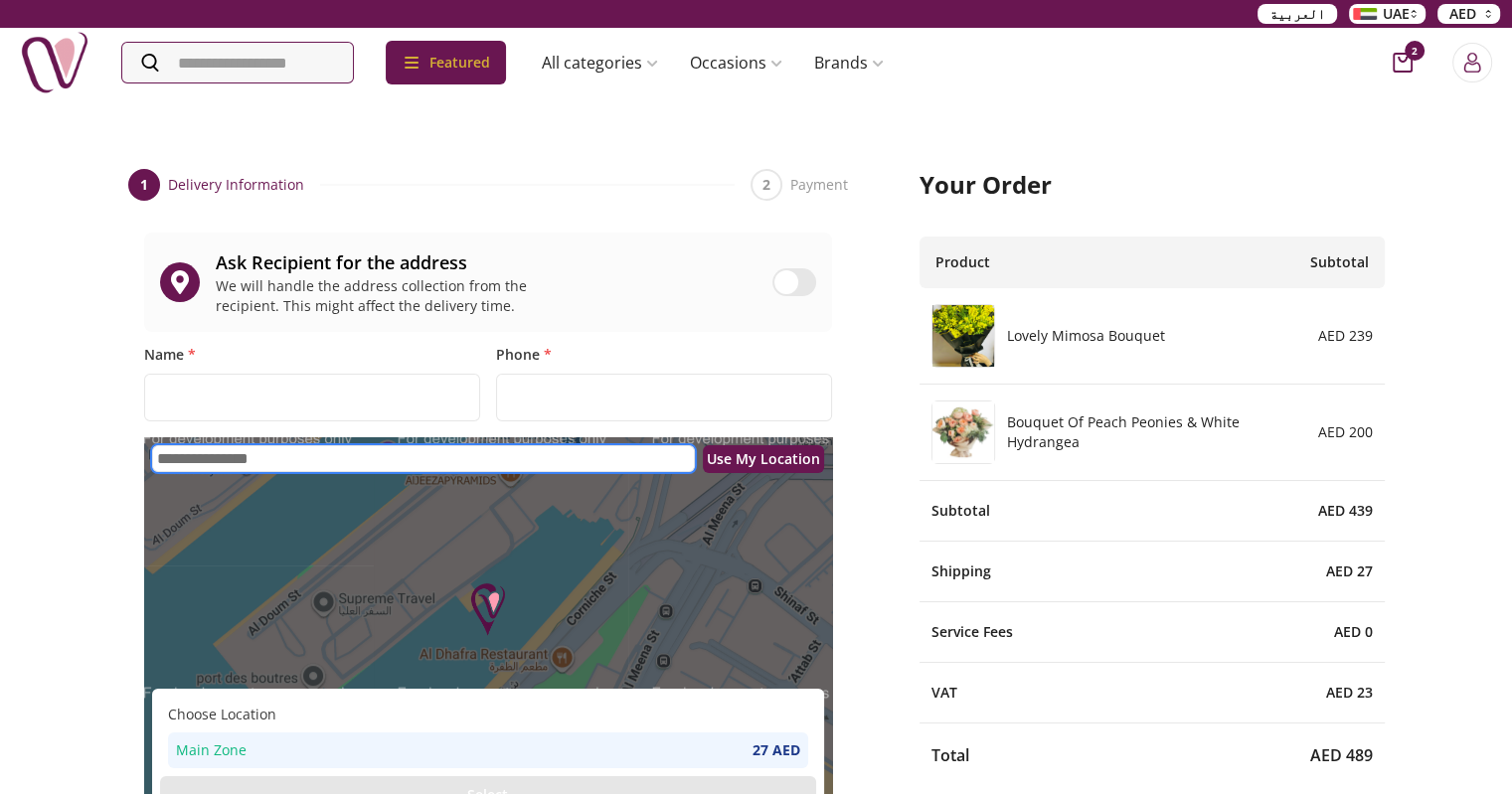click at bounding box center [423, 458] 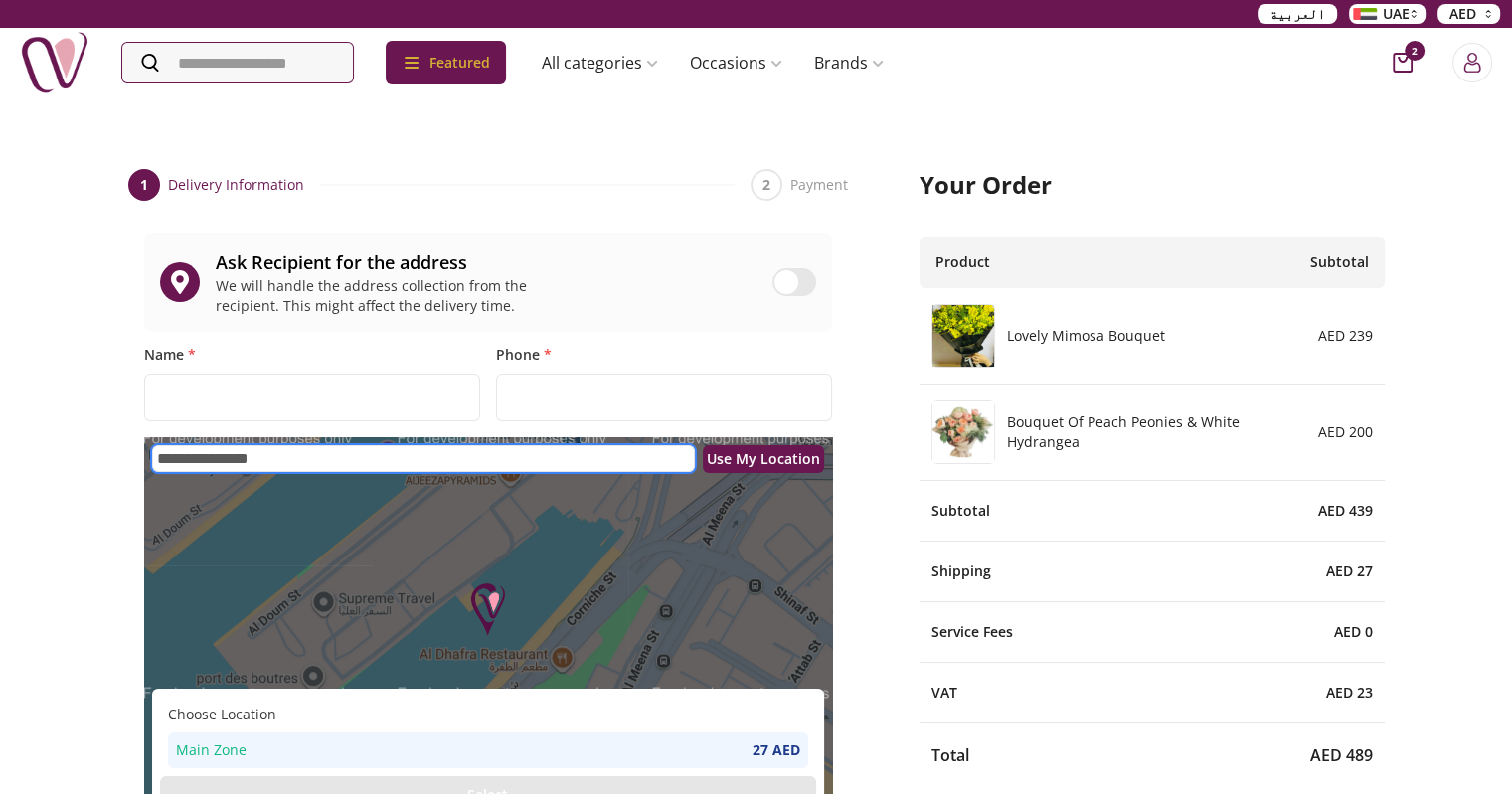 type on "**********" 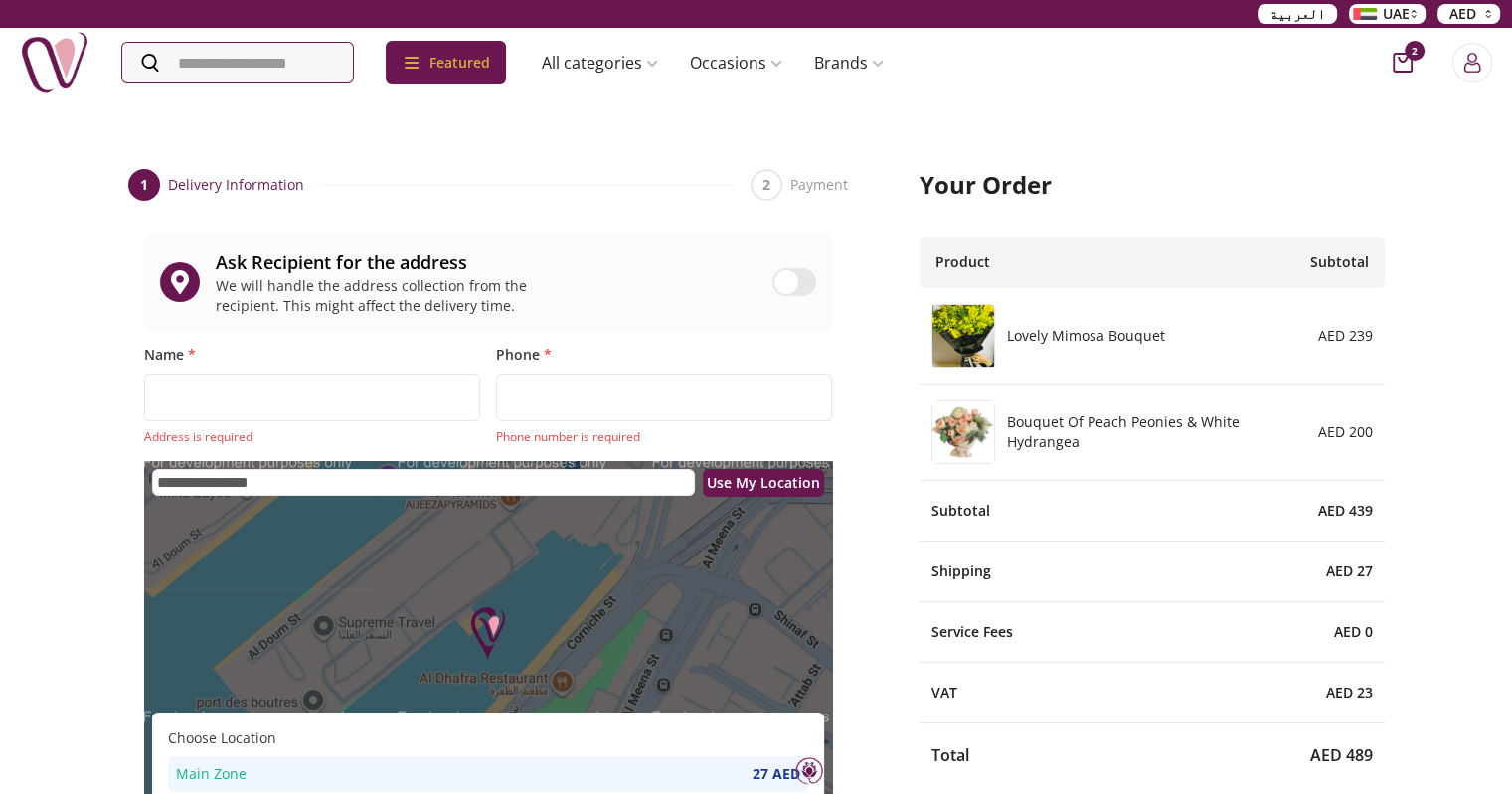 drag, startPoint x: 580, startPoint y: 651, endPoint x: 478, endPoint y: 481, distance: 198.25236 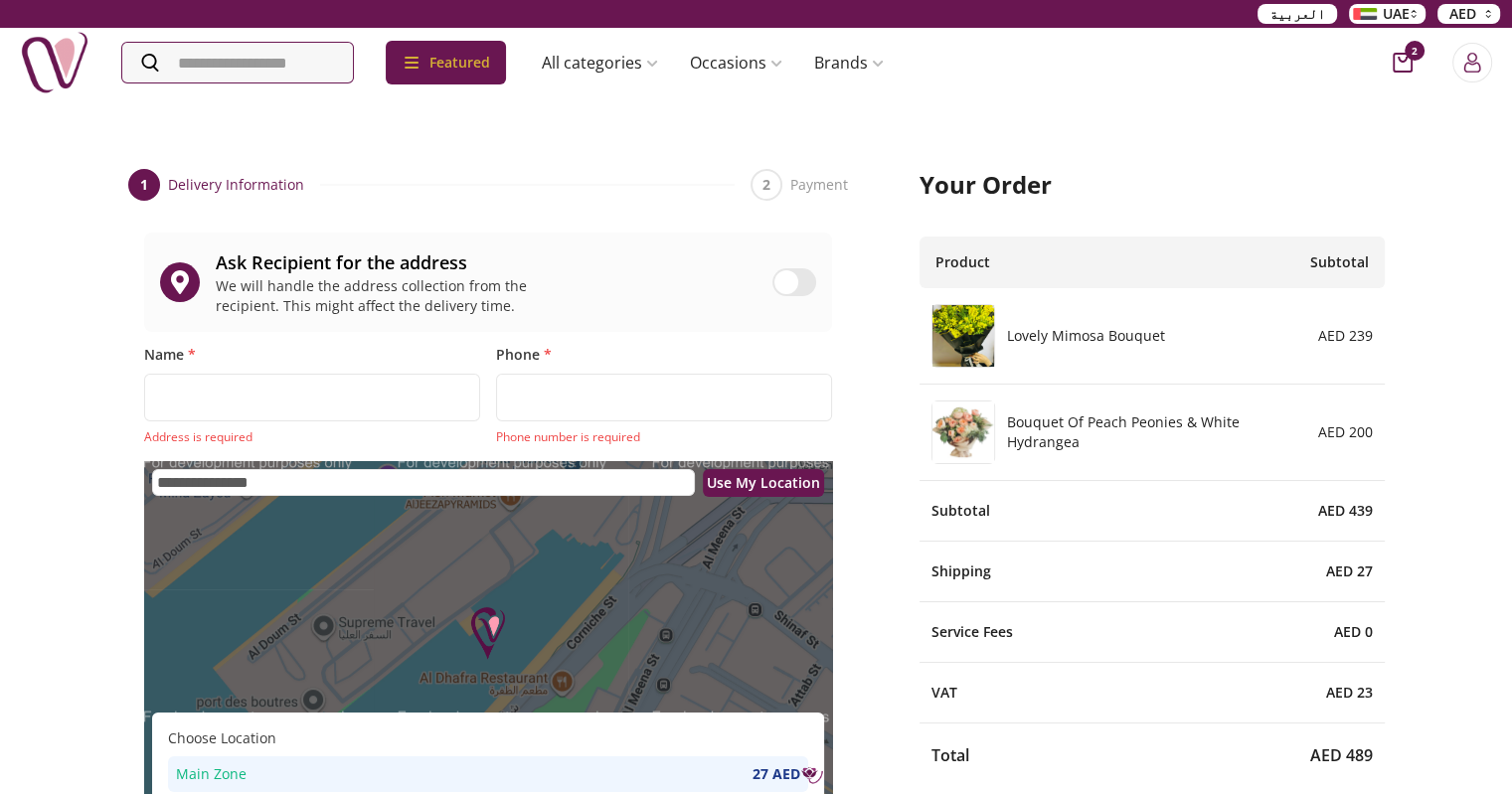 click on "**********" at bounding box center (488, 652) 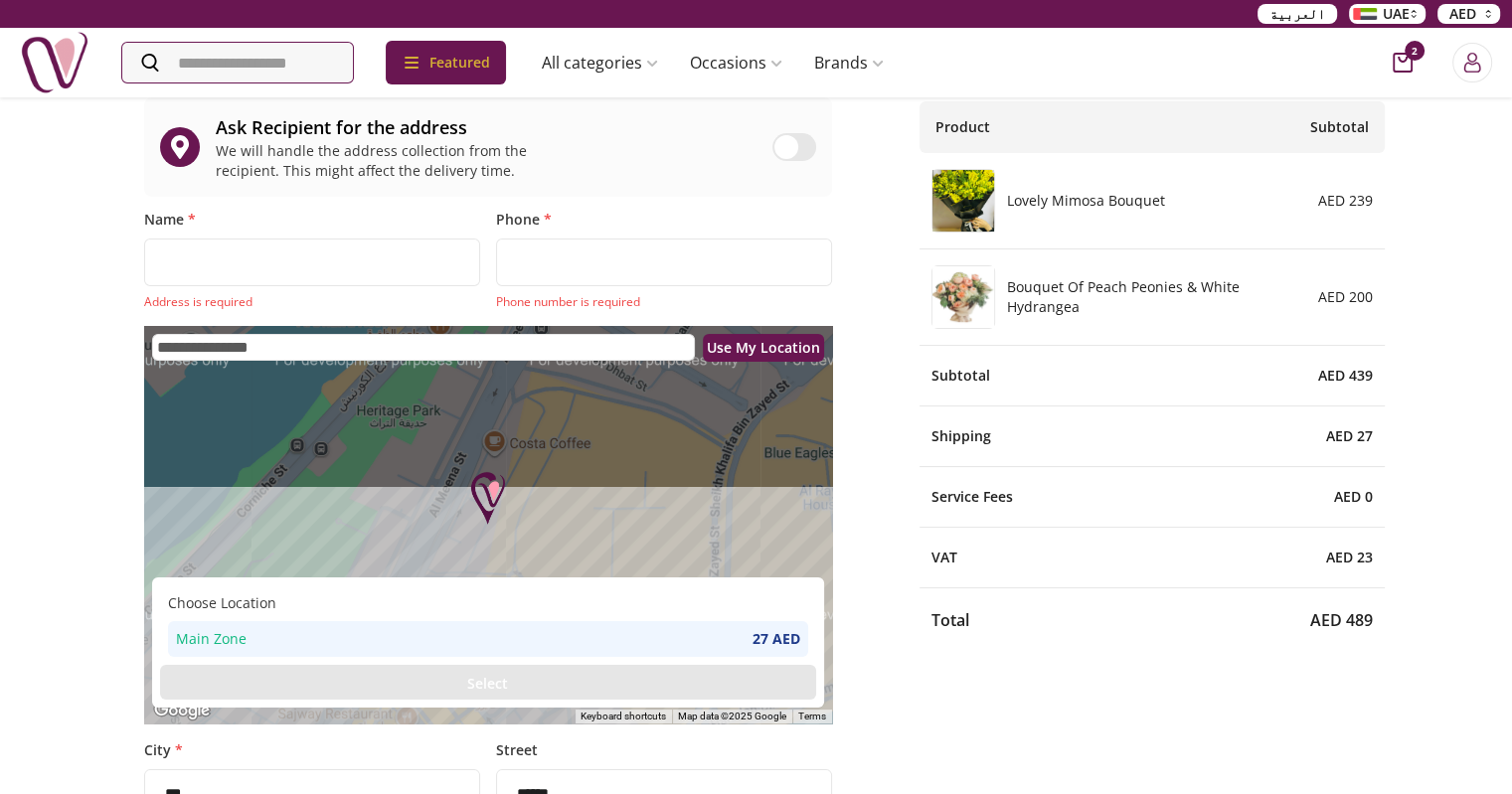scroll, scrollTop: 199, scrollLeft: 0, axis: vertical 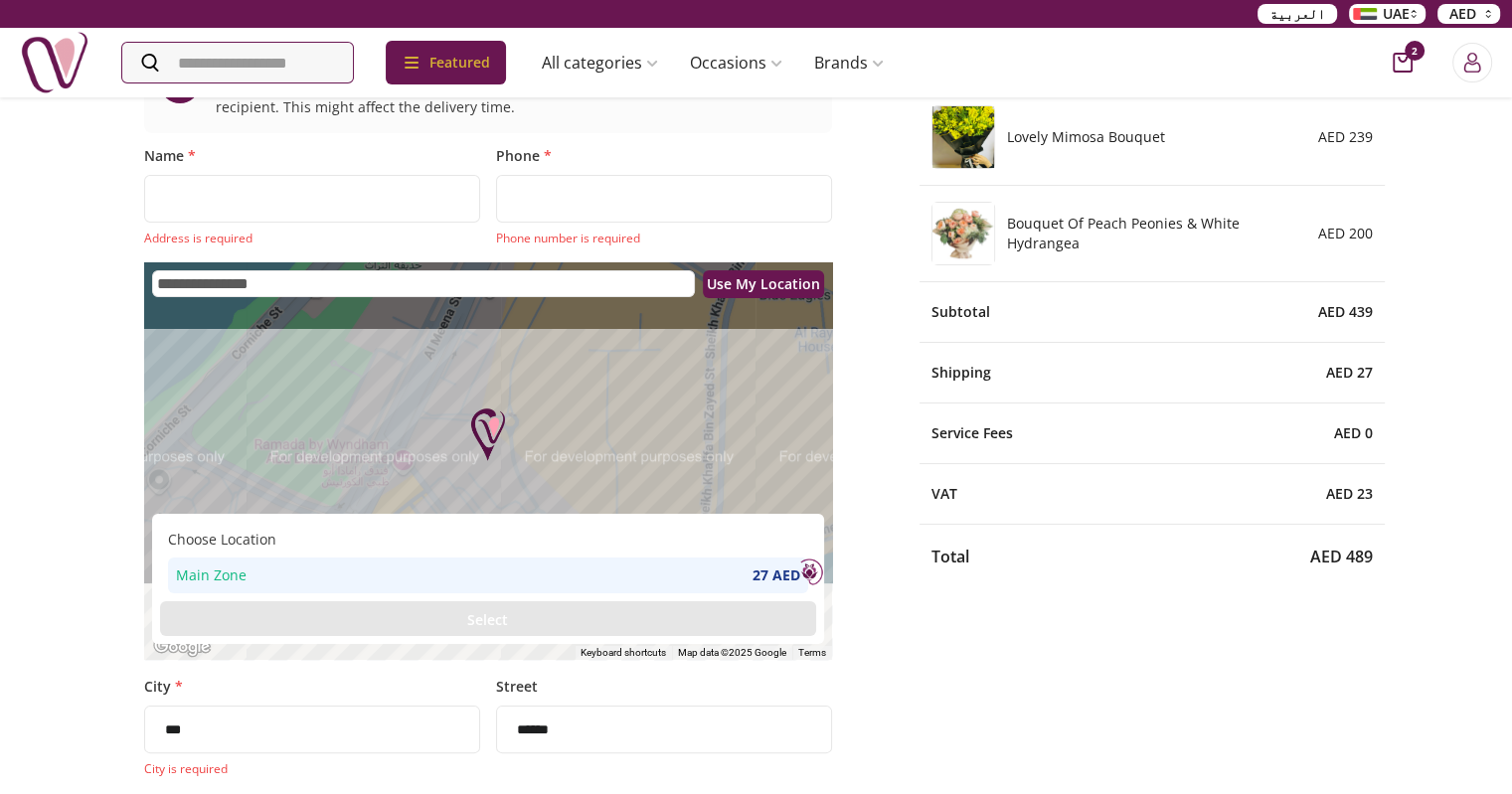 drag, startPoint x: 603, startPoint y: 374, endPoint x: 607, endPoint y: 293, distance: 81.09871 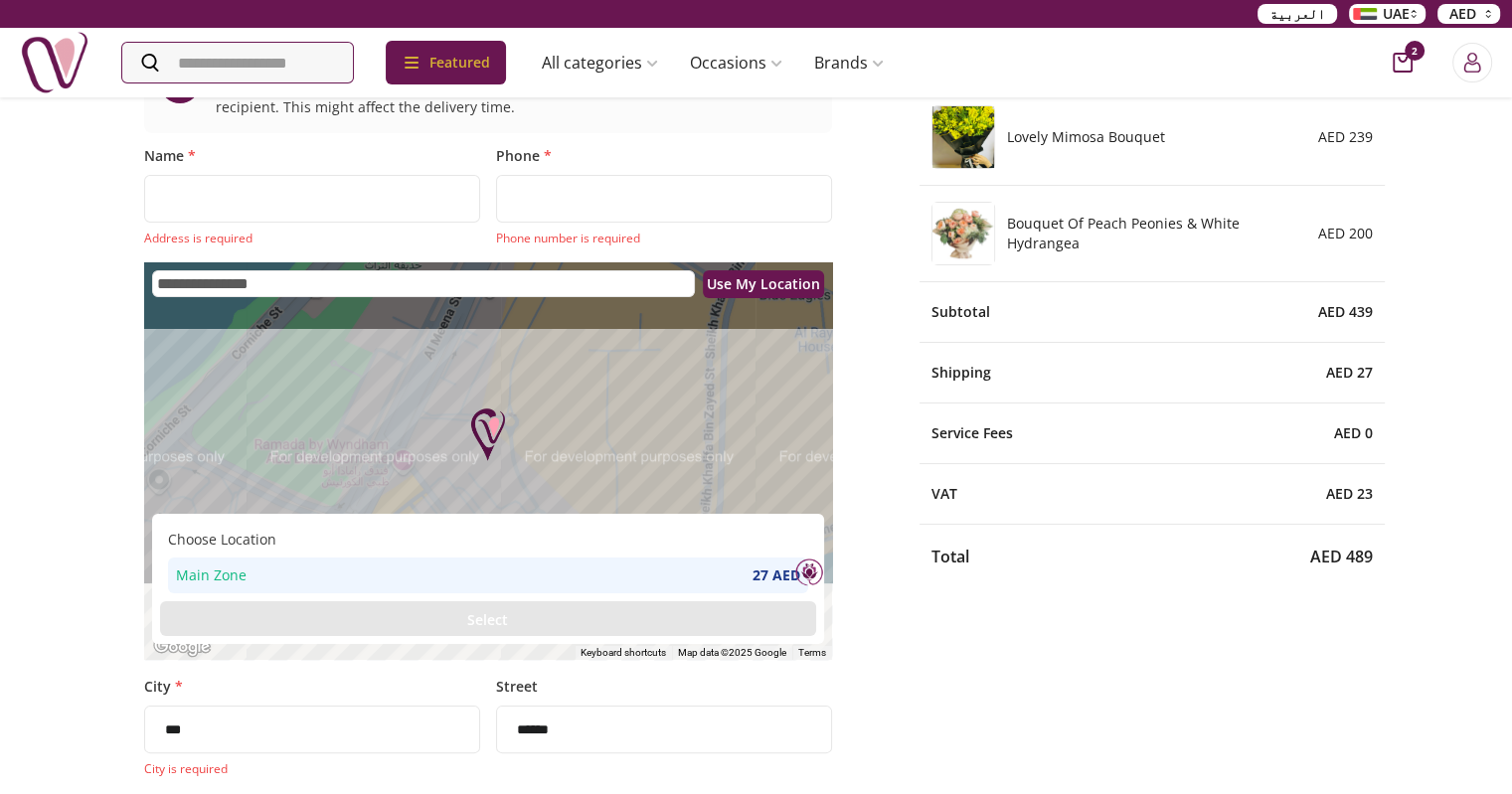 click on "**********" at bounding box center (488, 453) 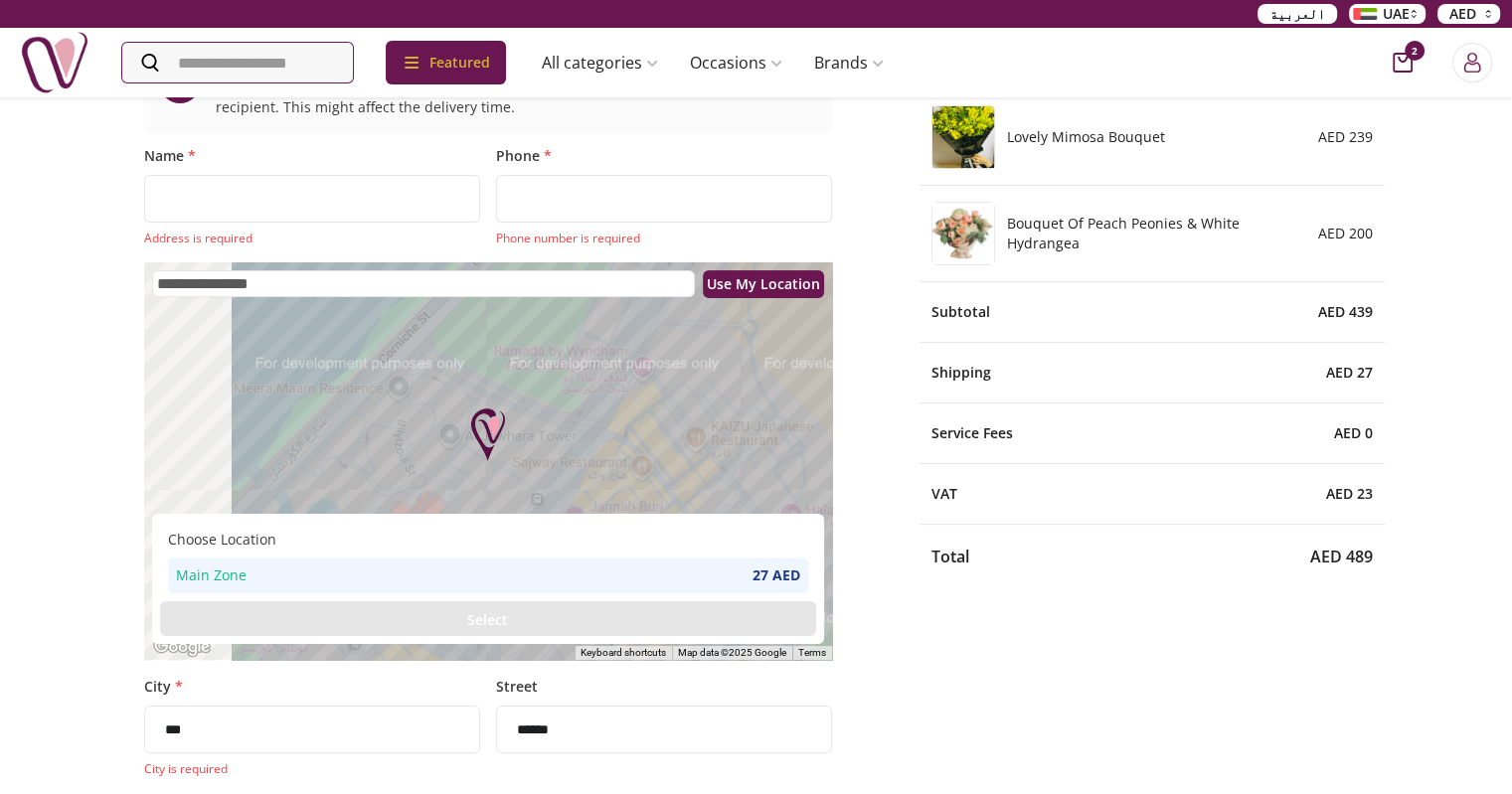 drag, startPoint x: 636, startPoint y: 396, endPoint x: 784, endPoint y: 423, distance: 150.44268 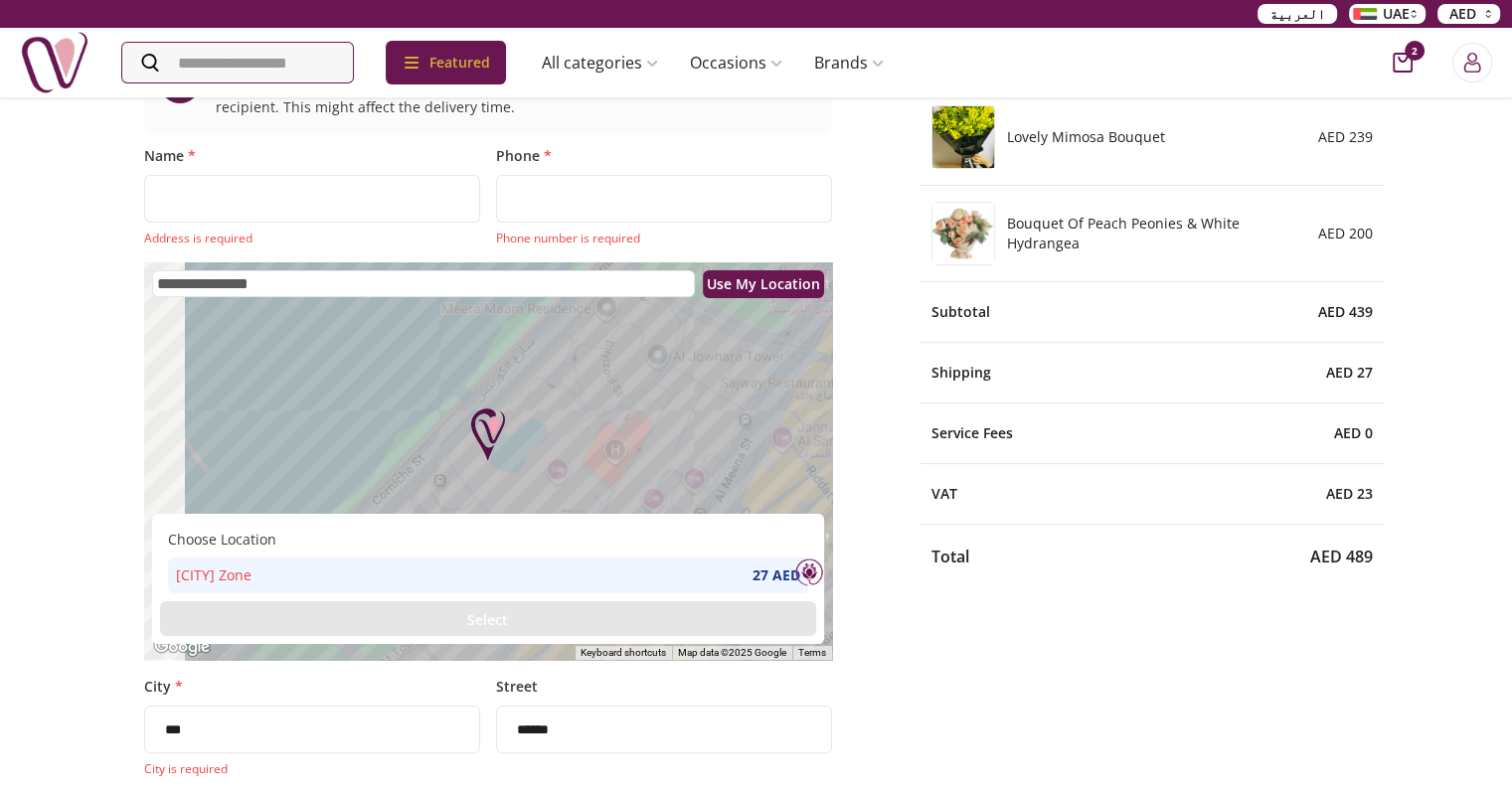 drag, startPoint x: 643, startPoint y: 444, endPoint x: 835, endPoint y: 315, distance: 231.31148 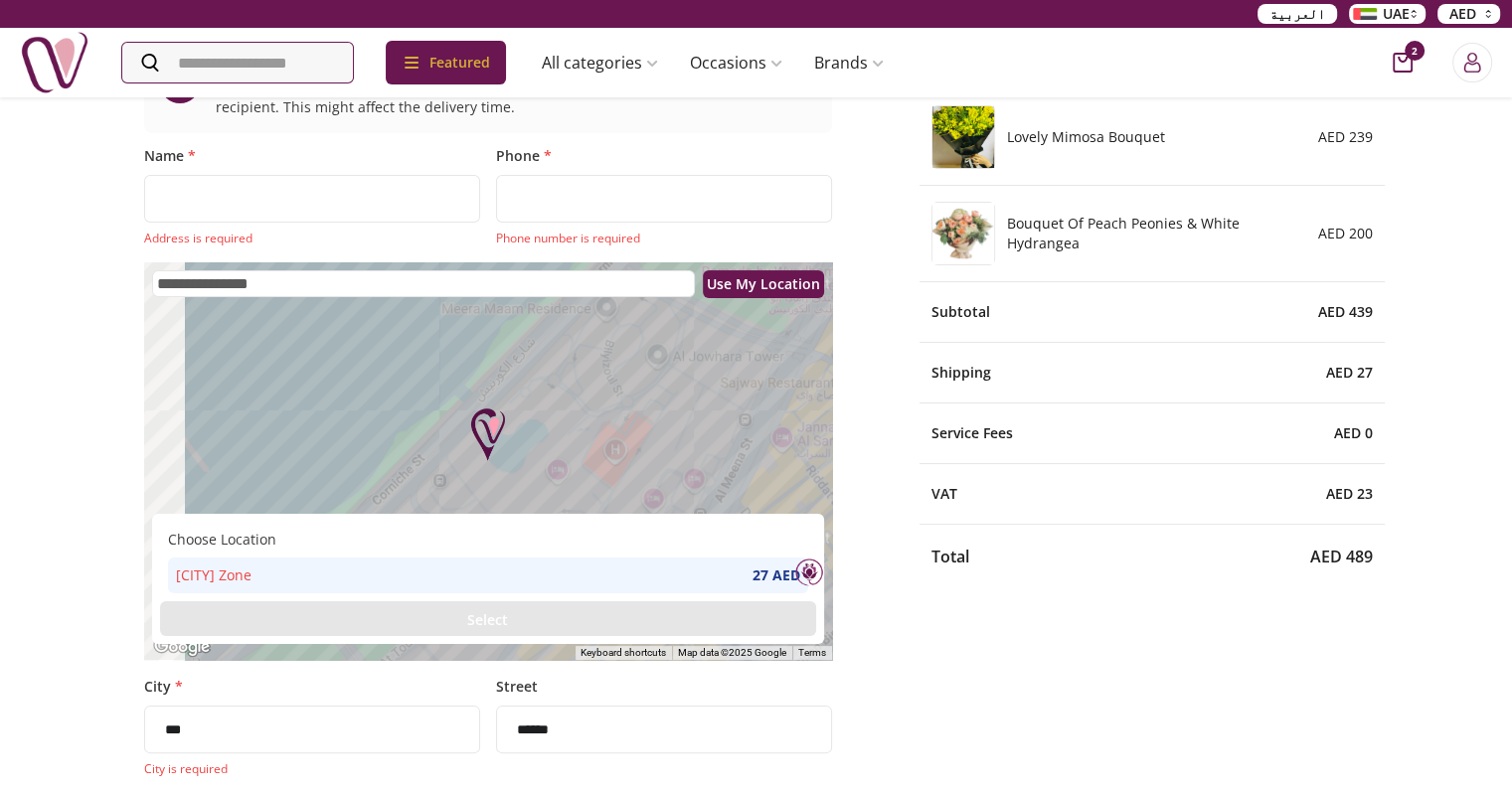 click on "**********" at bounding box center (488, 867) 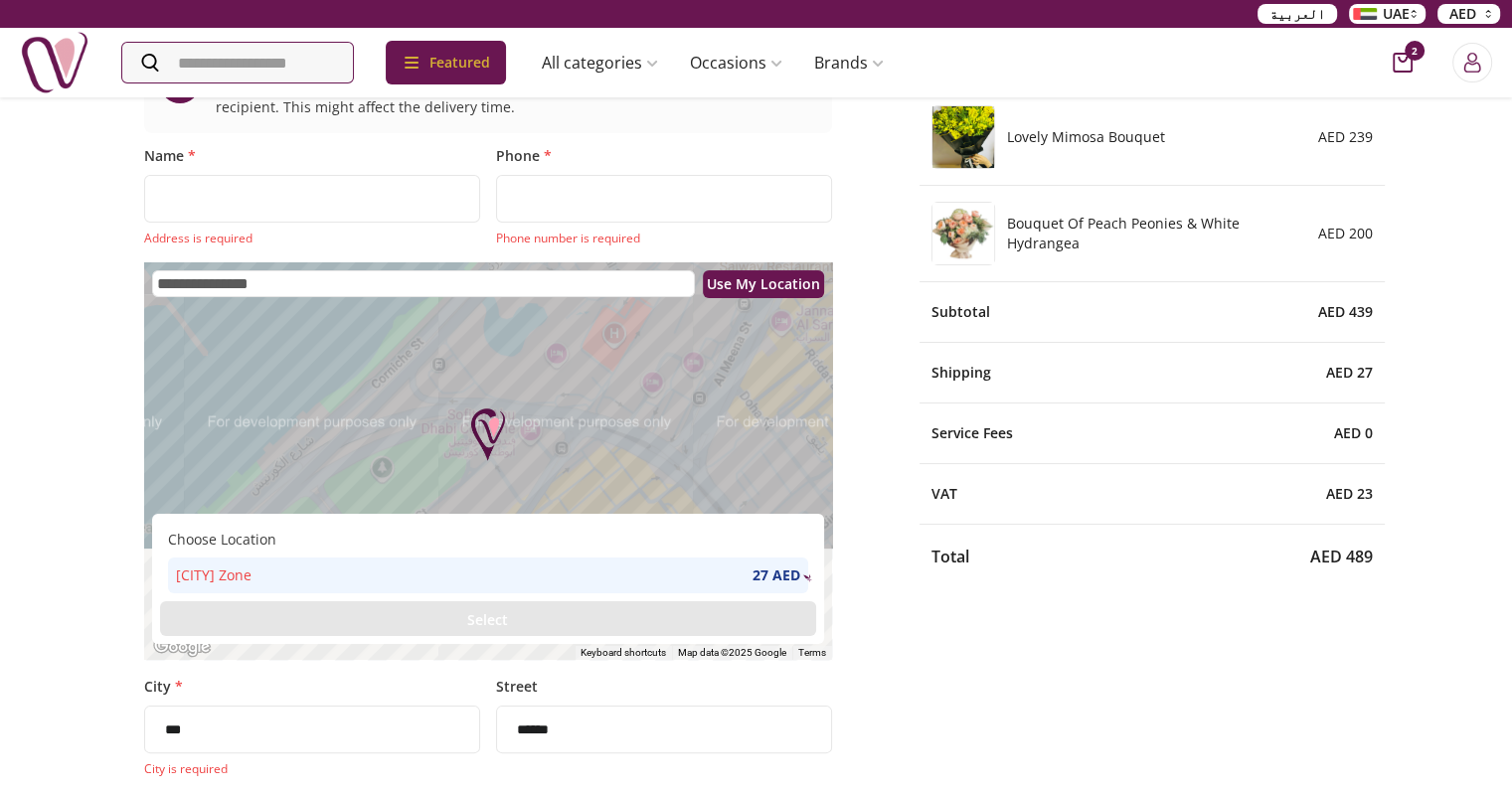 drag, startPoint x: 684, startPoint y: 464, endPoint x: 680, endPoint y: 246, distance: 218.03669 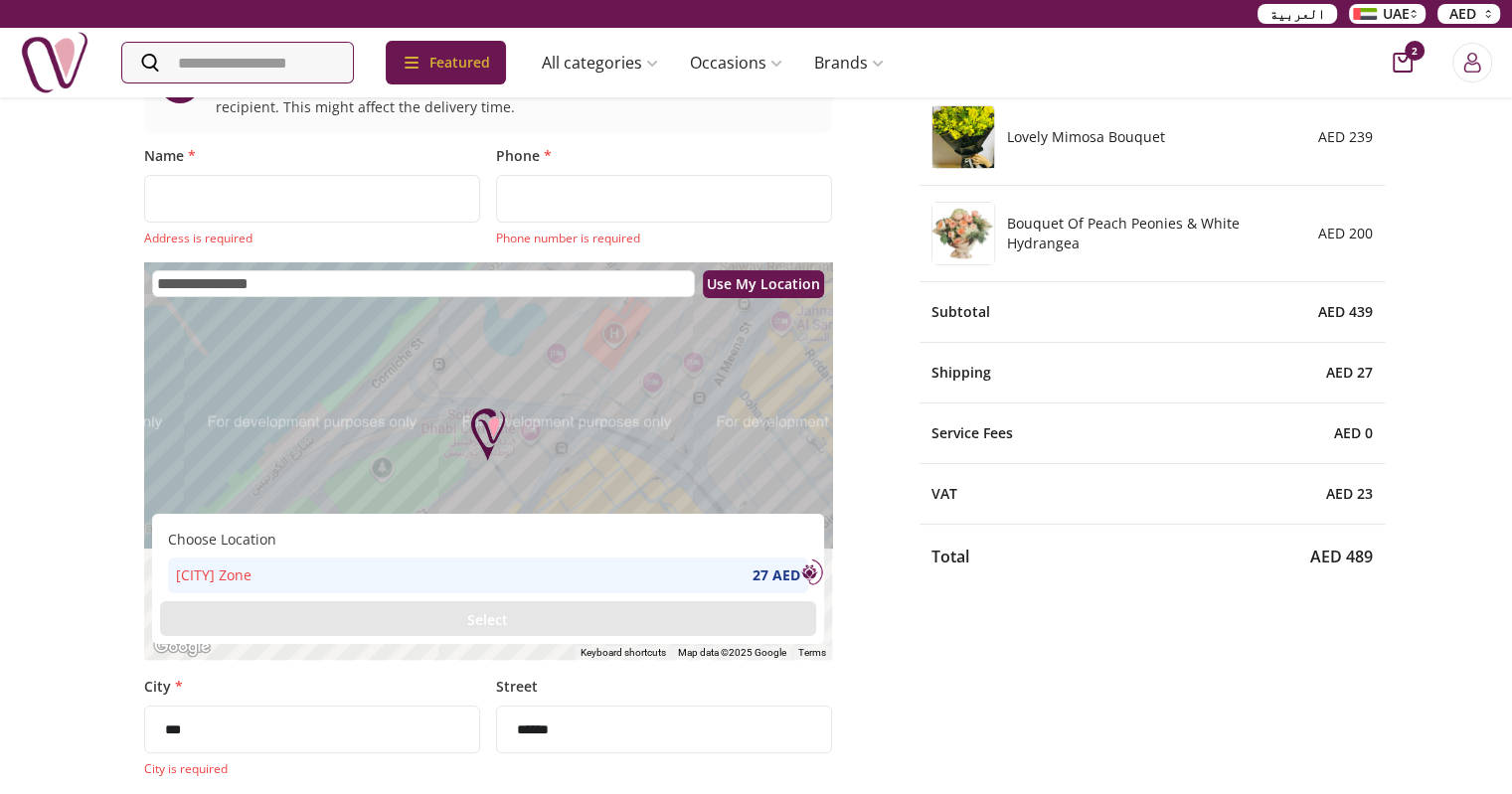 click on "**********" at bounding box center (488, 627) 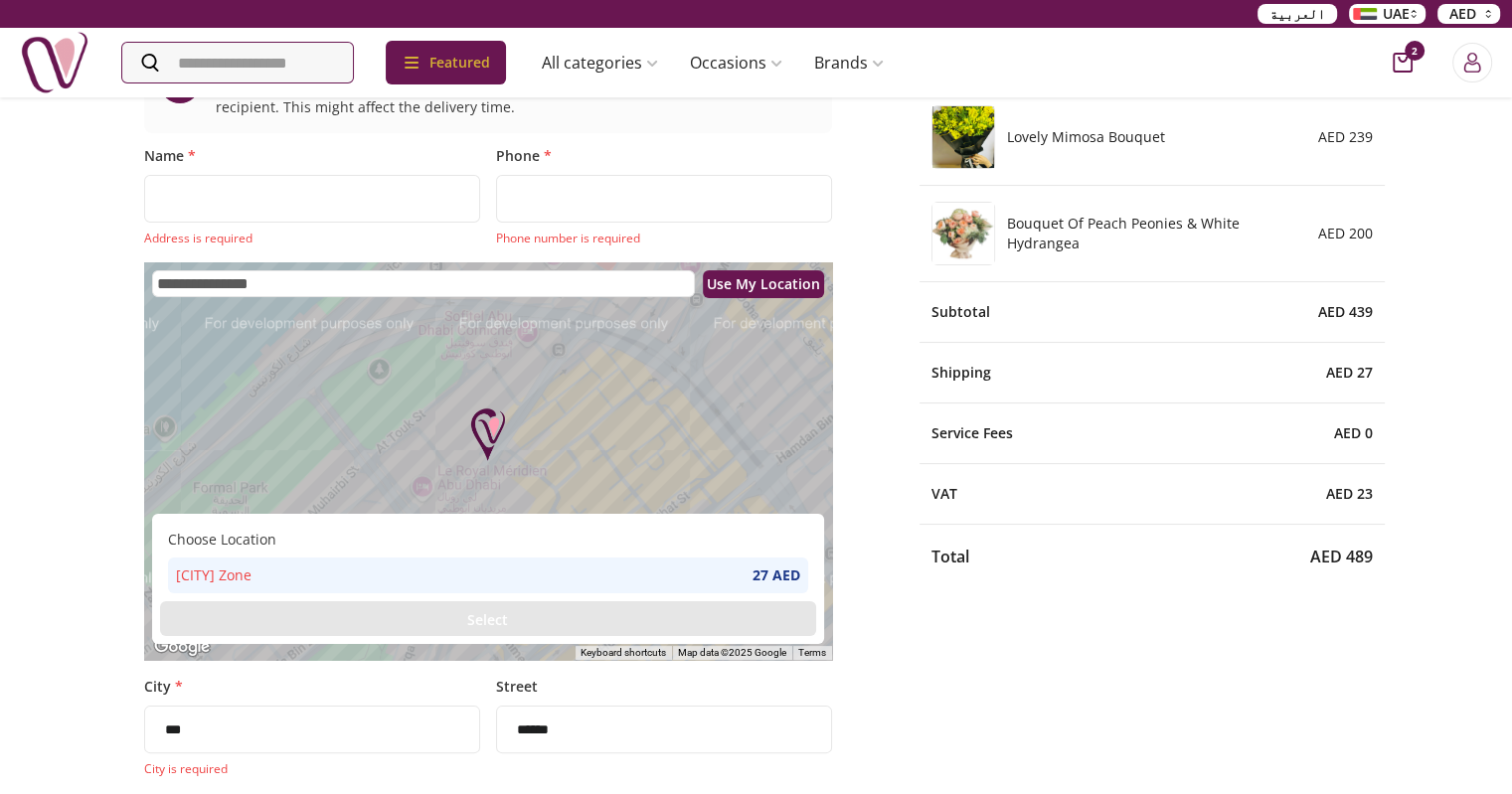 click on "Use My Location" at bounding box center [763, 283] 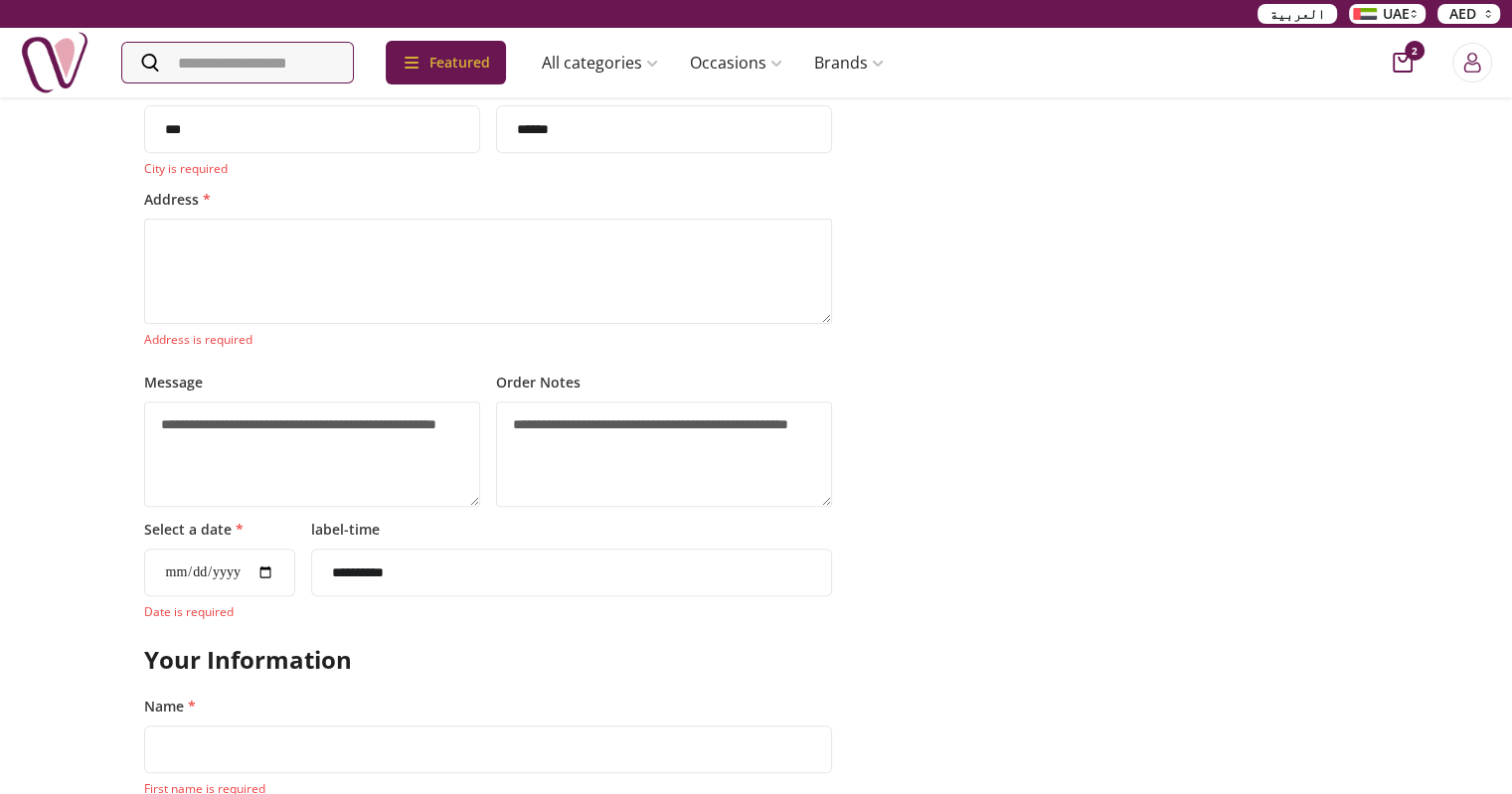 scroll, scrollTop: 795, scrollLeft: 0, axis: vertical 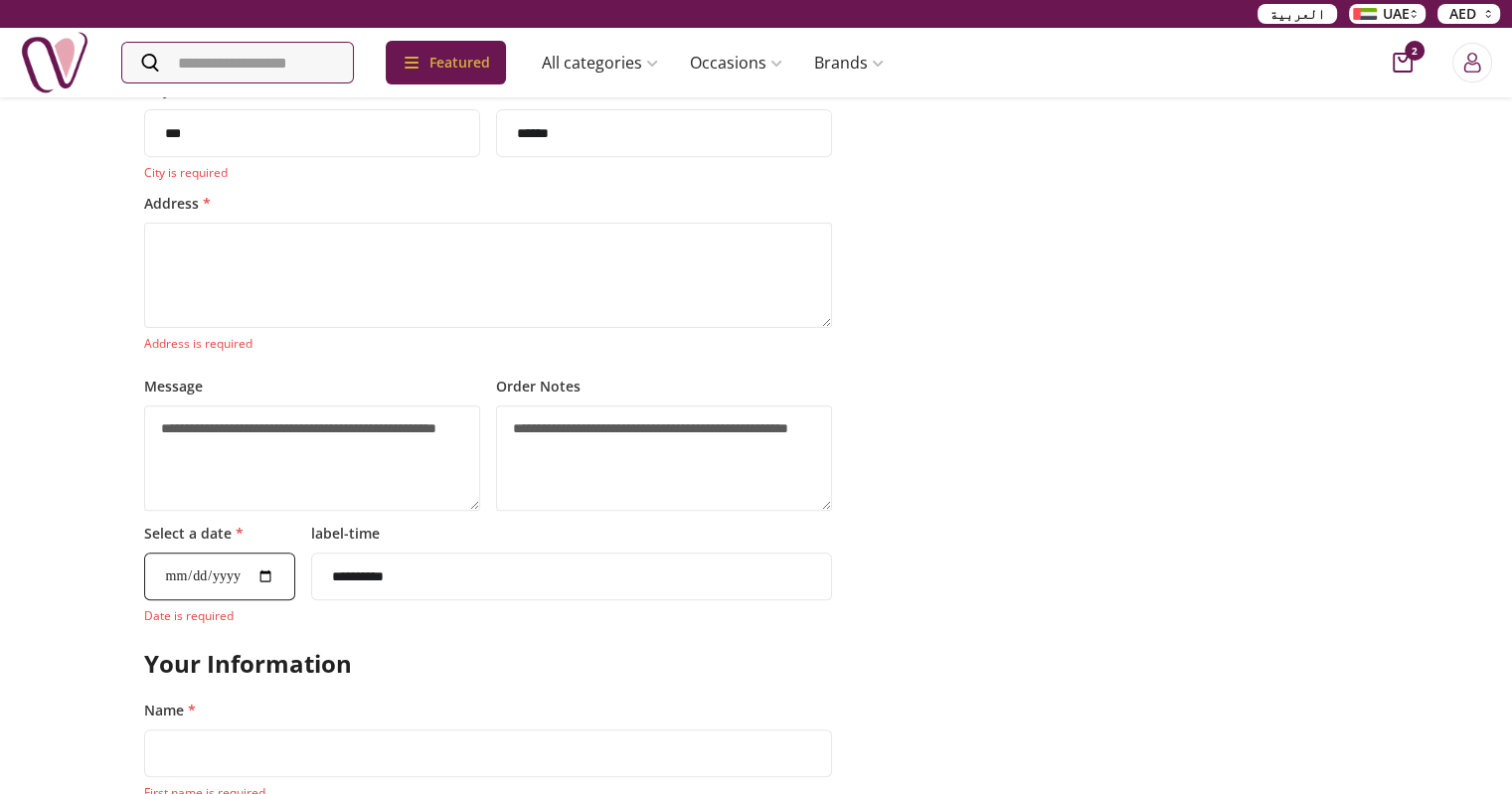 click on "Select a date *" at bounding box center (220, 576) 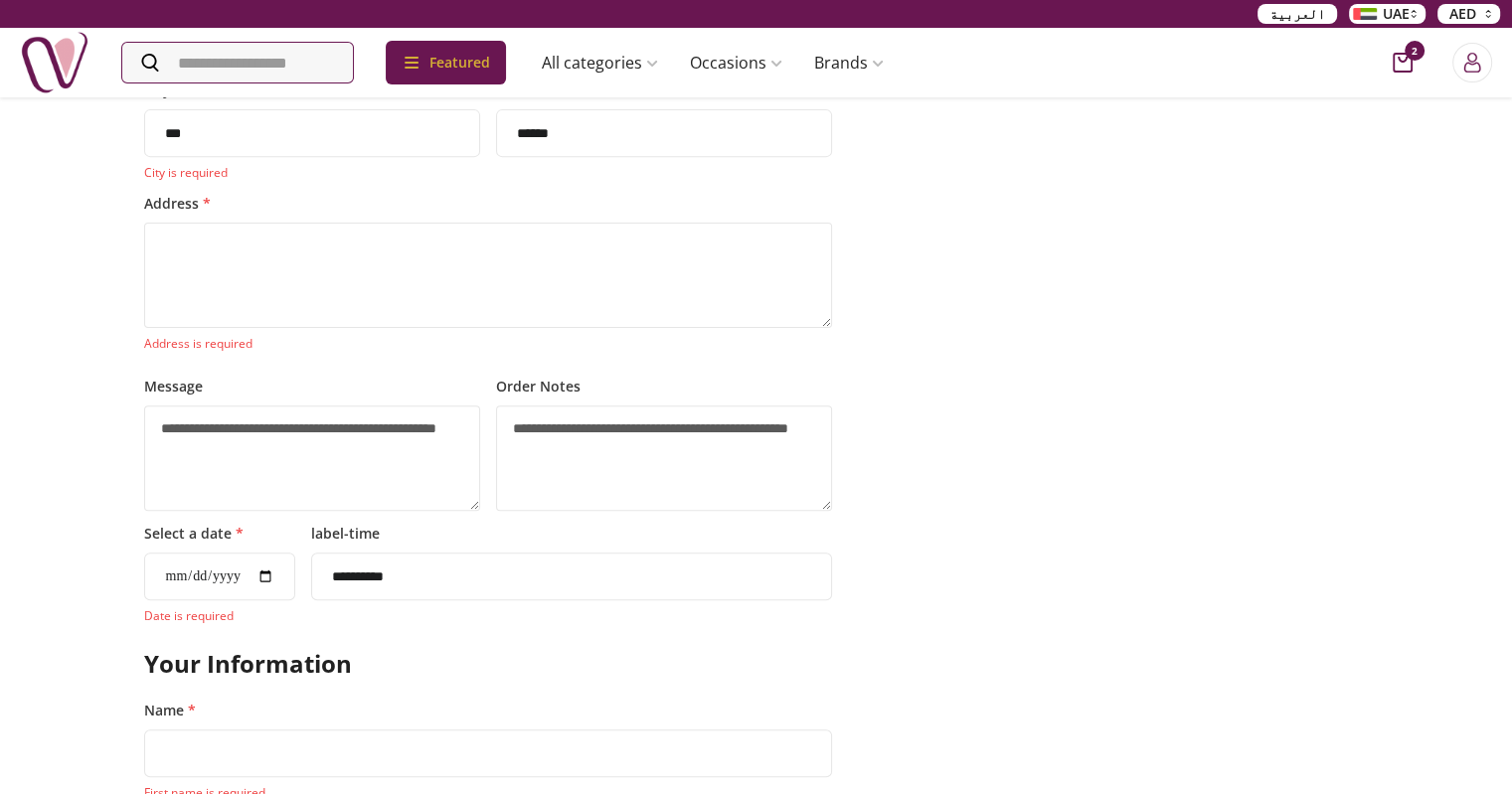 click on "**********" at bounding box center (756, 241) 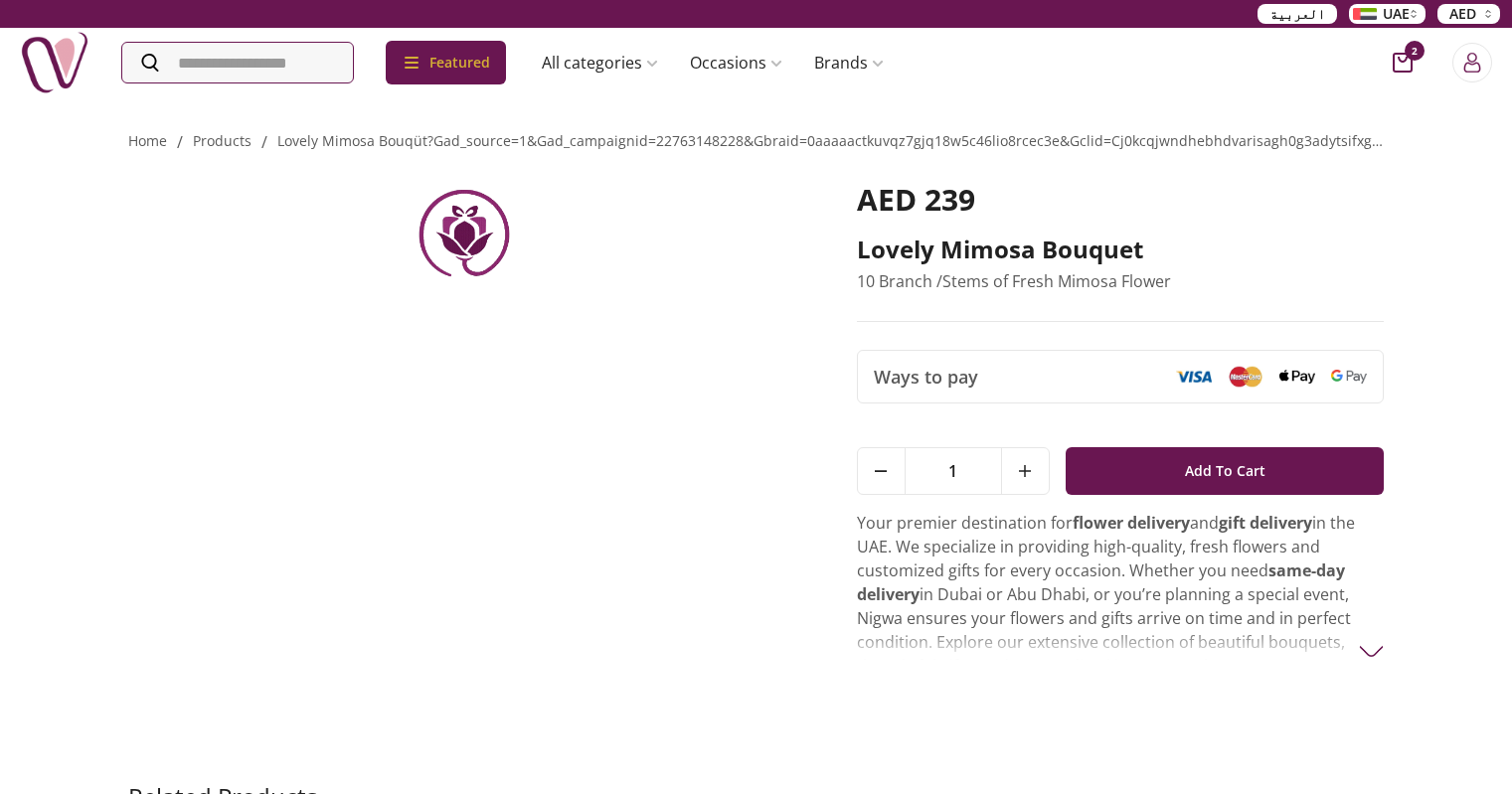 scroll, scrollTop: 0, scrollLeft: 0, axis: both 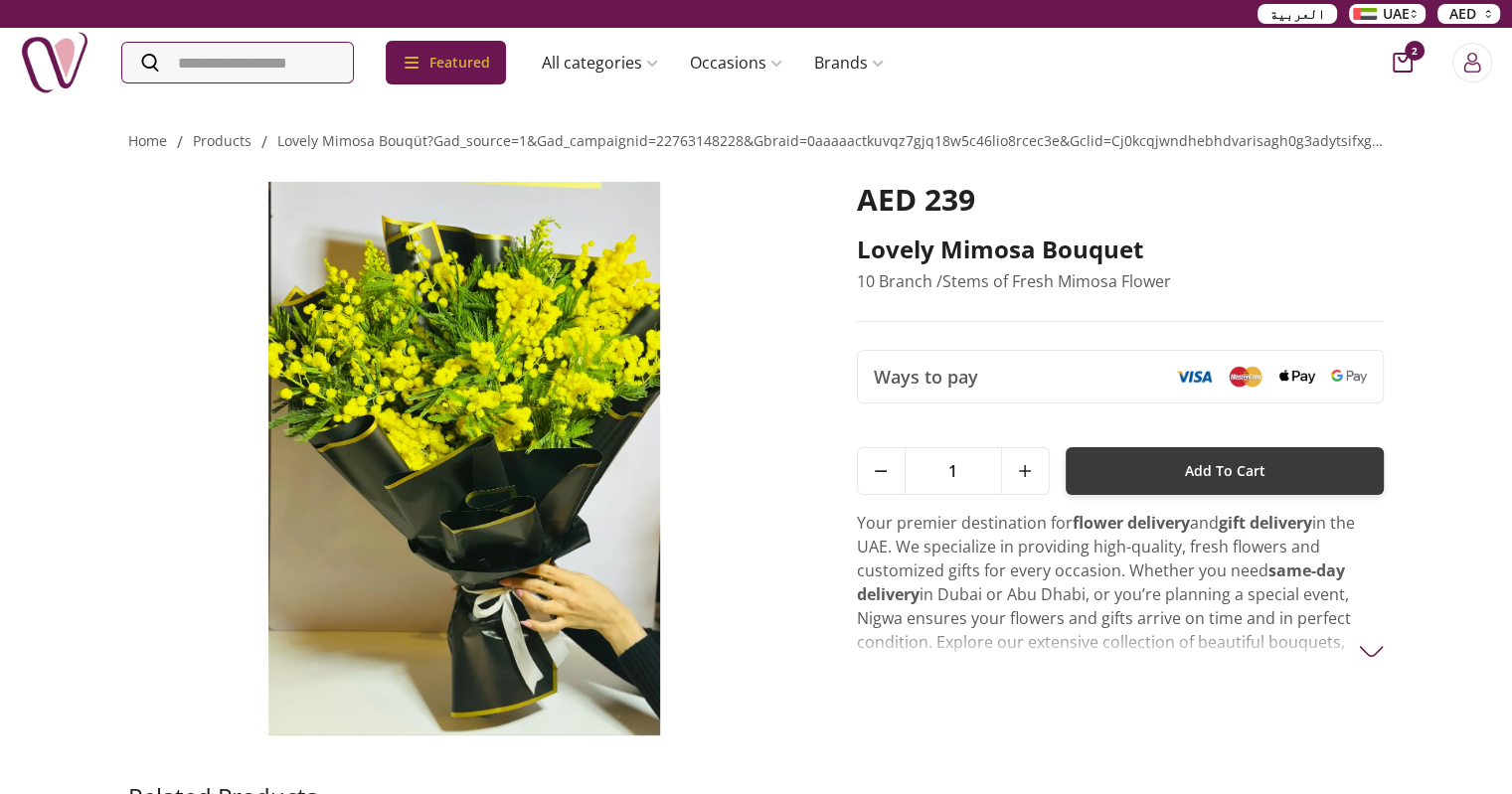 click on "Add To Cart" at bounding box center [1225, 471] 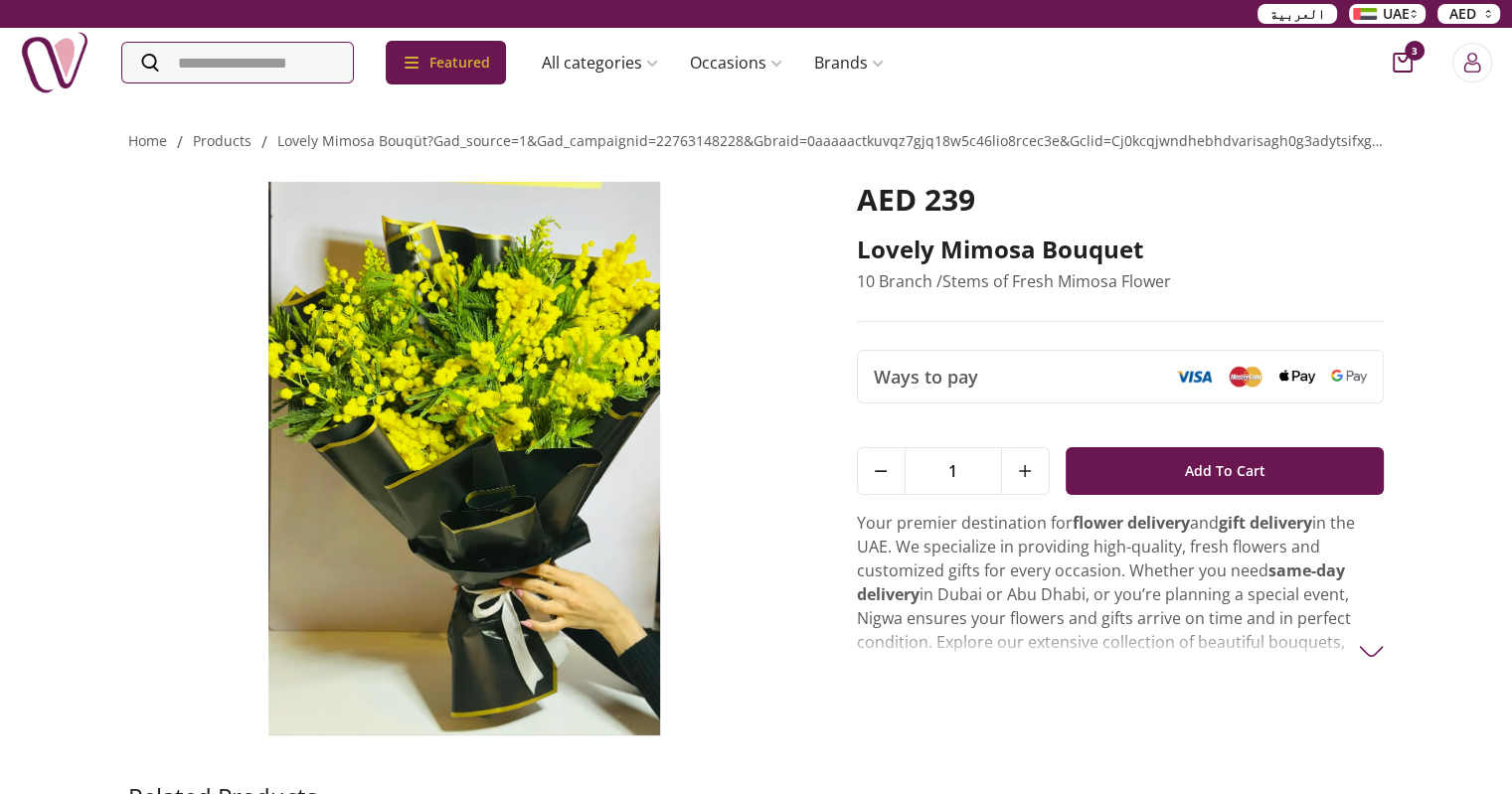 click 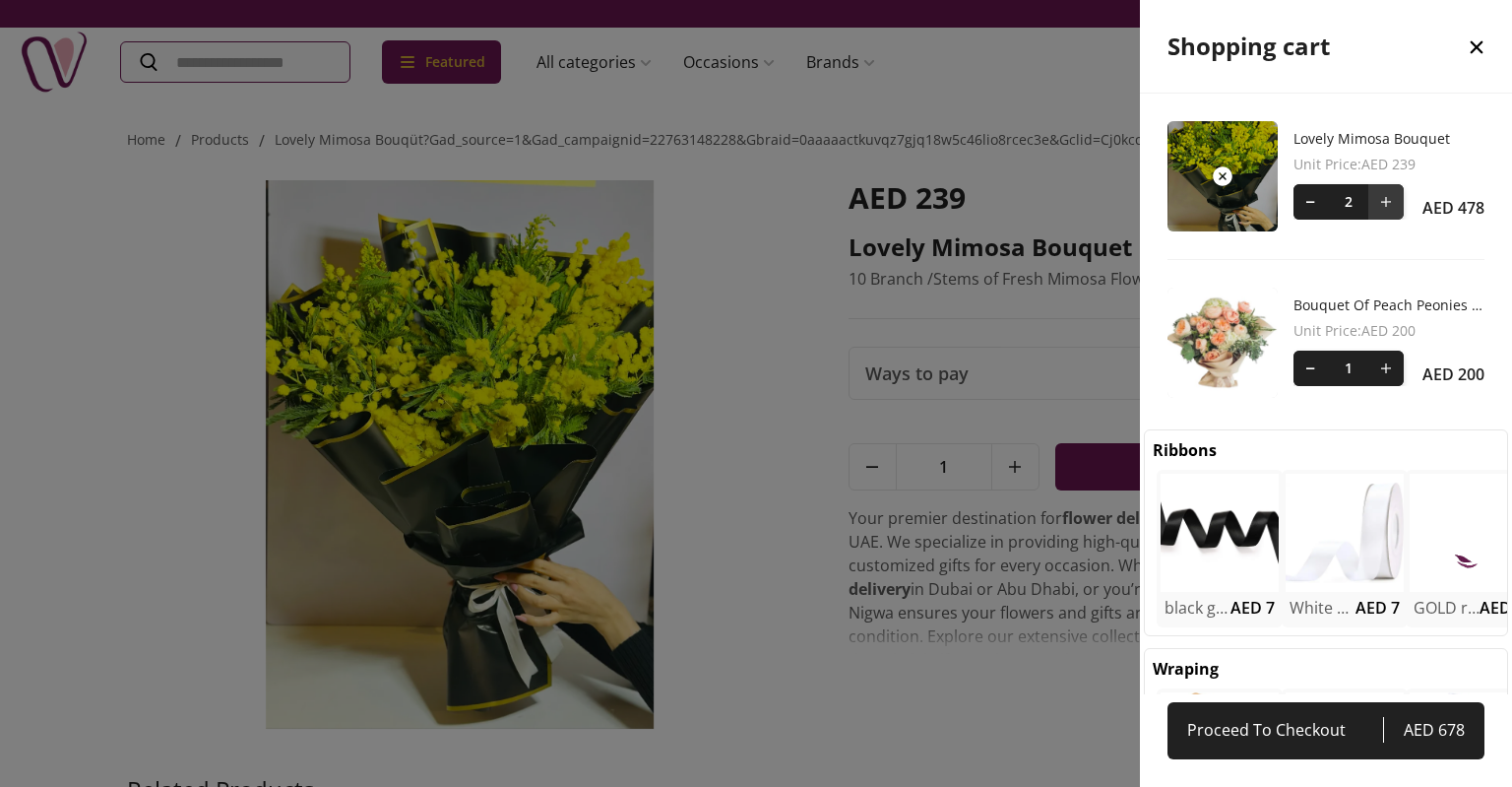 scroll, scrollTop: 601, scrollLeft: 371, axis: both 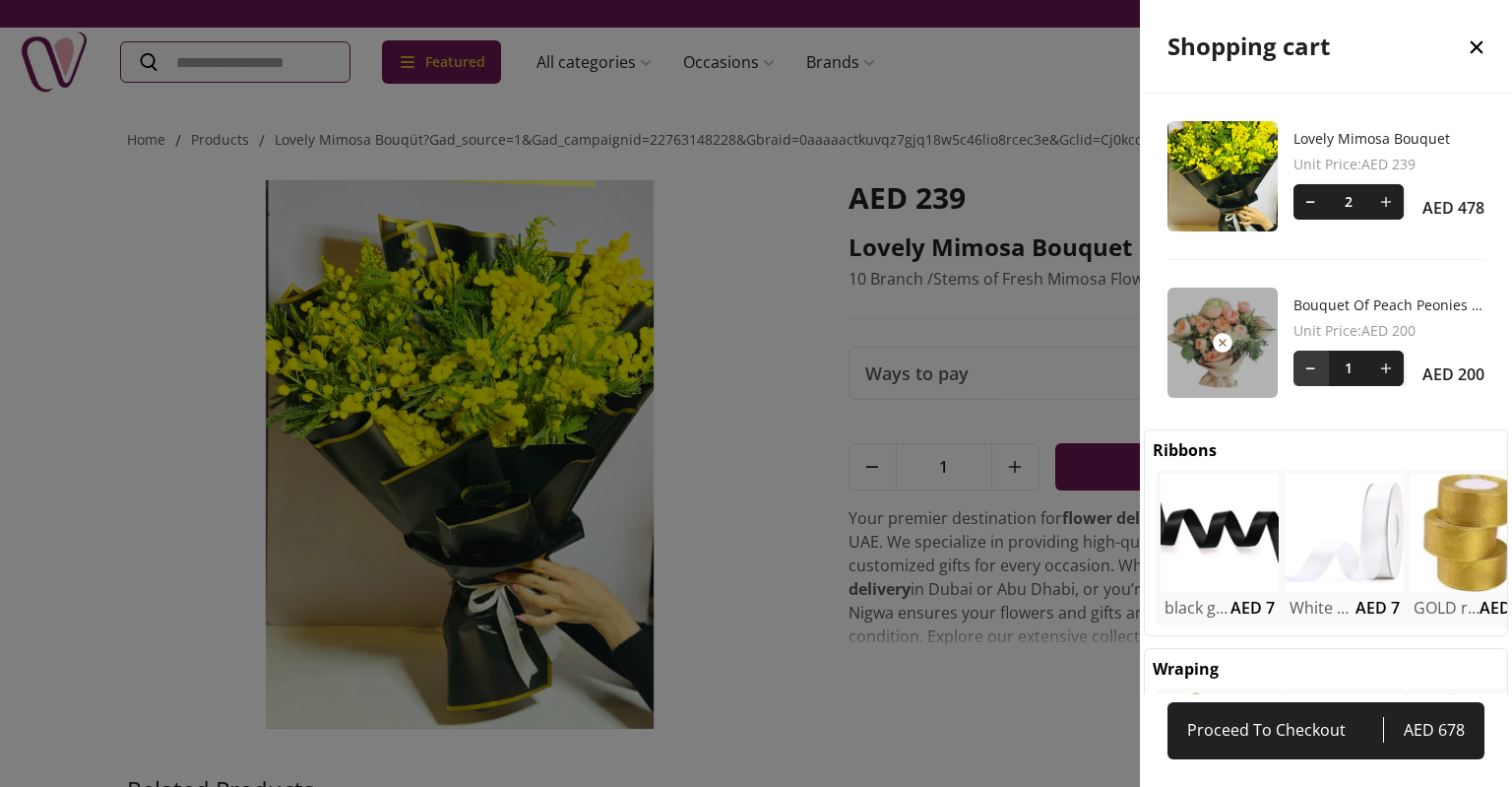click at bounding box center (1311, 368) 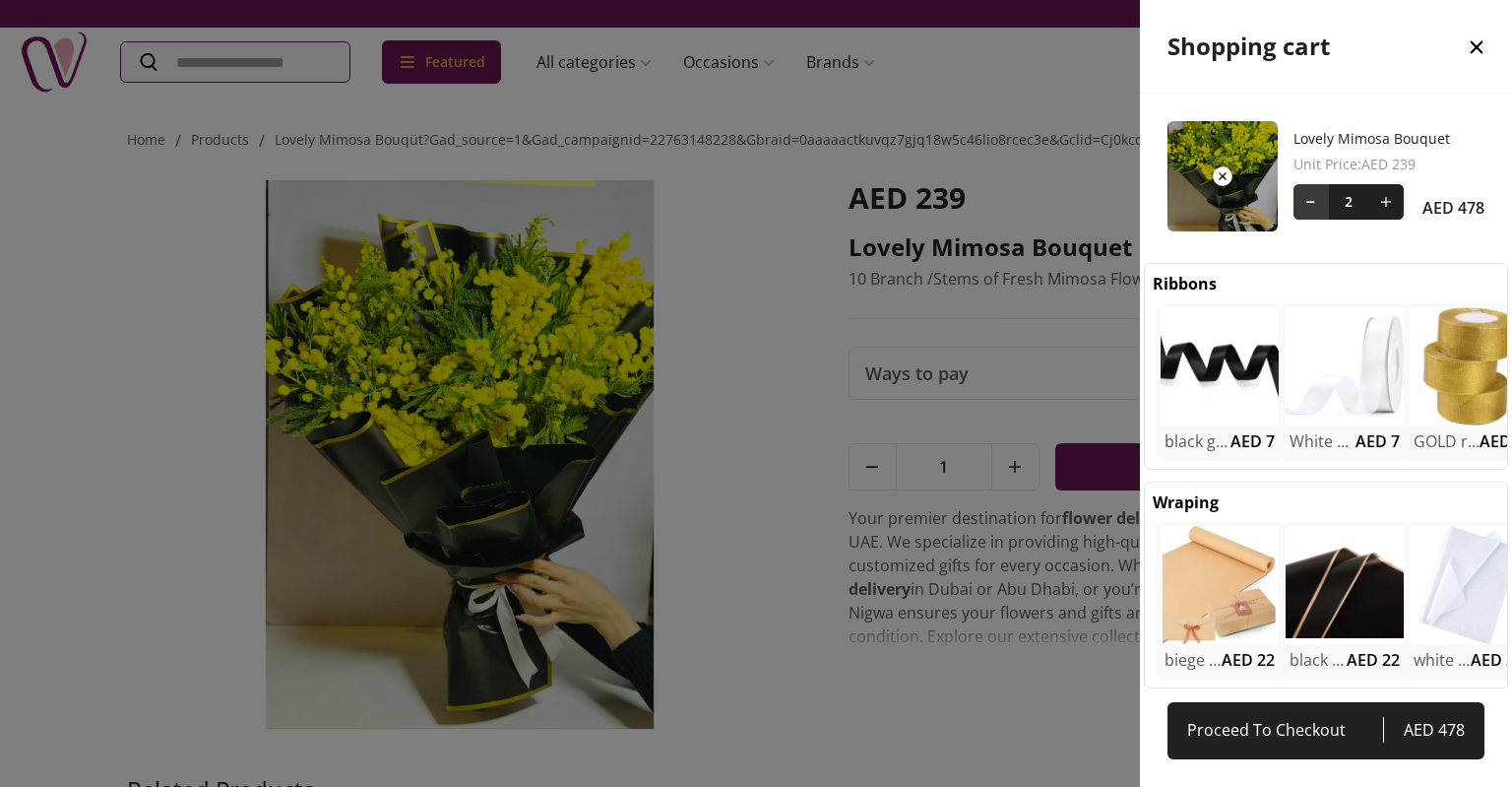 click at bounding box center (1311, 202) 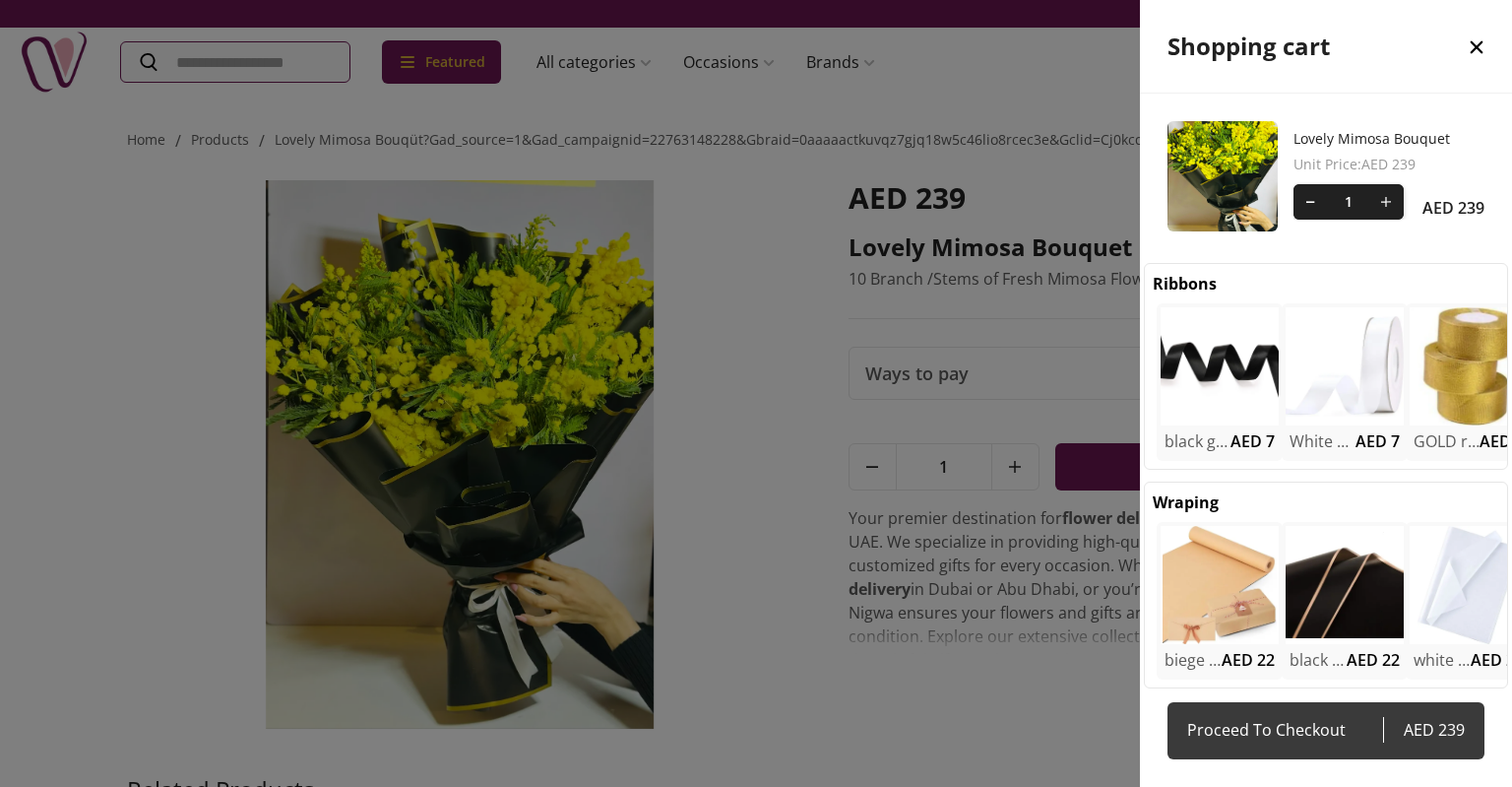 click on "Proceed To Checkout" at bounding box center [1285, 730] 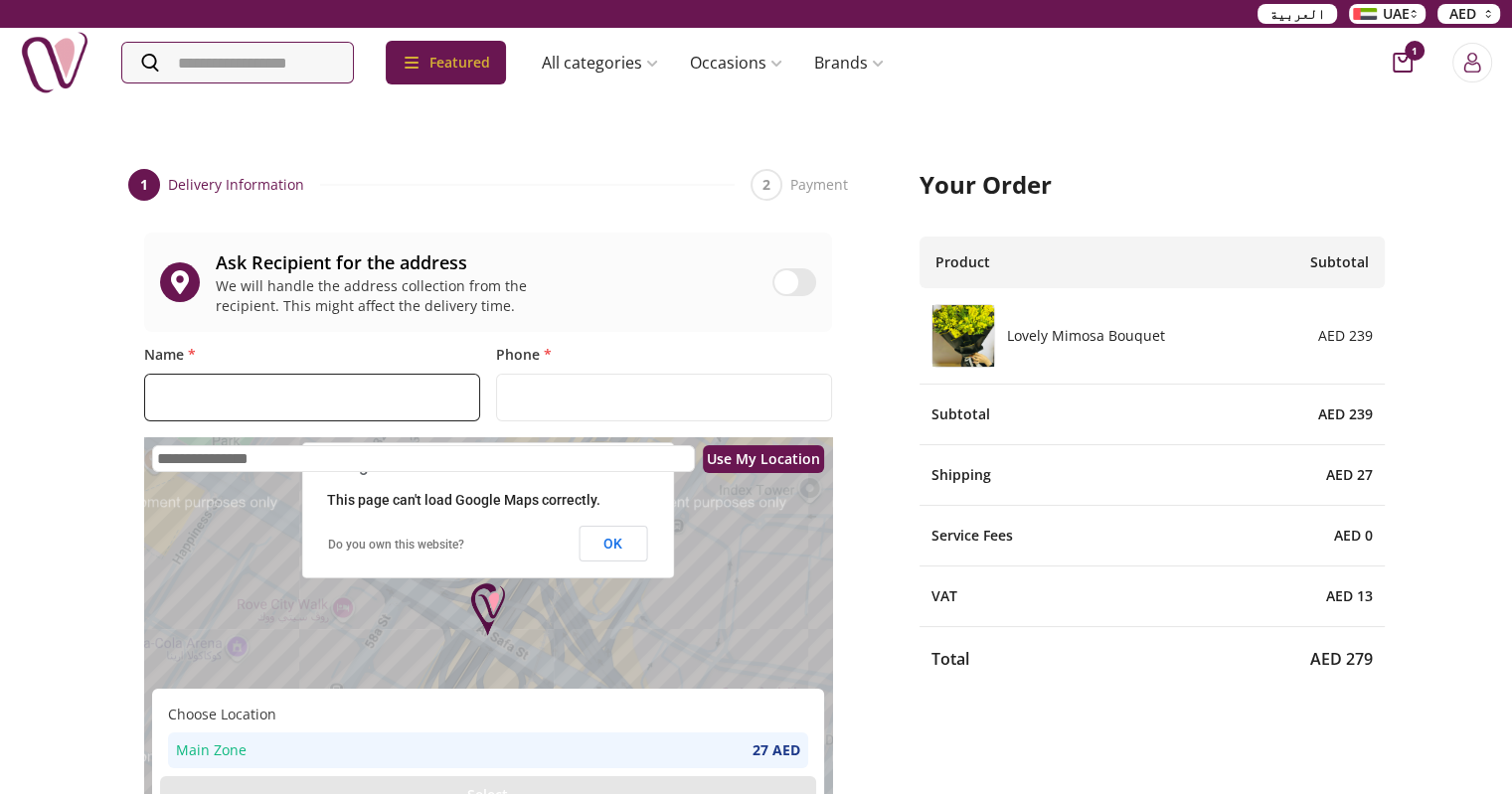 click on "Name *" at bounding box center [312, 397] 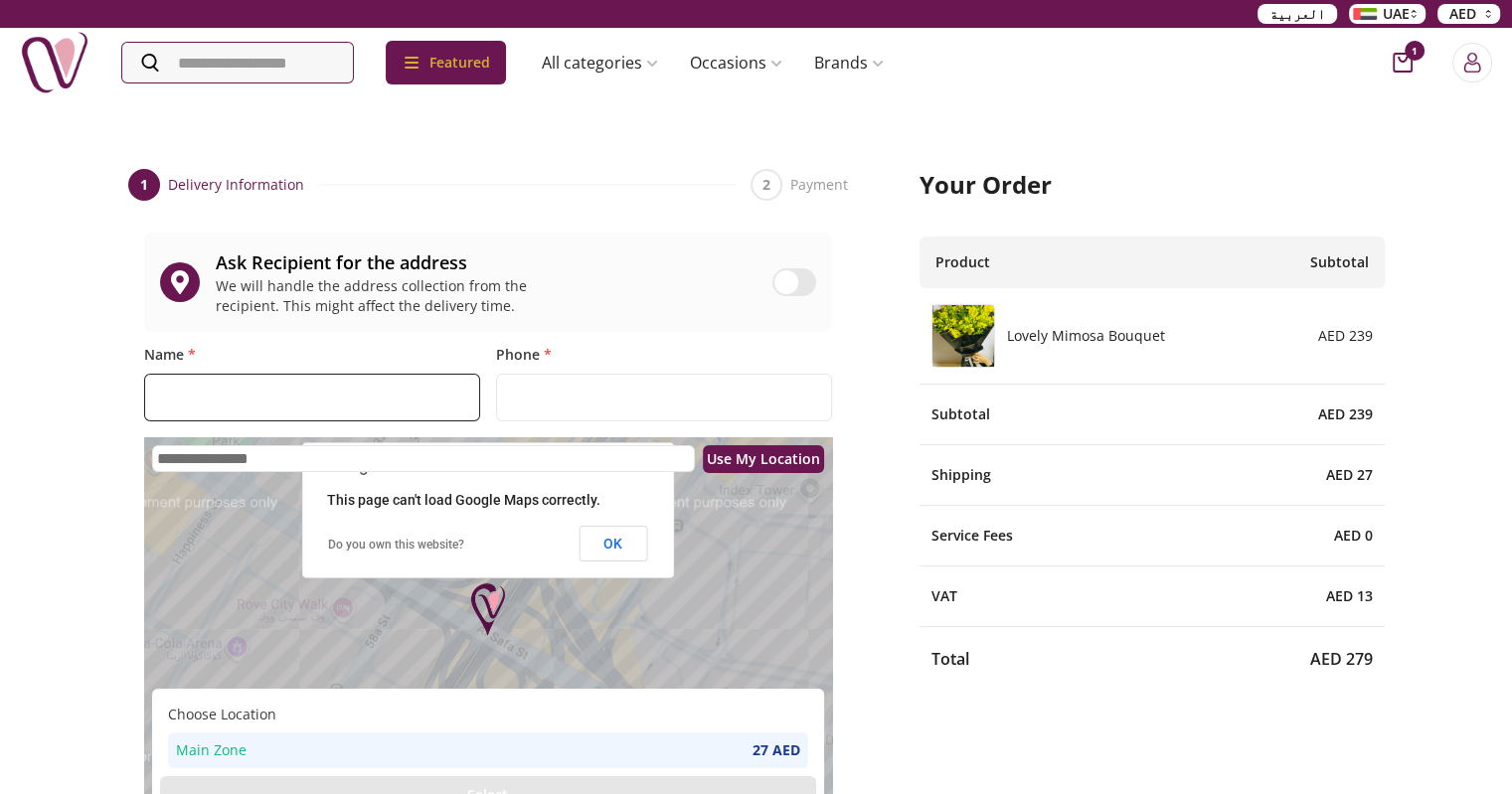 type on "**********" 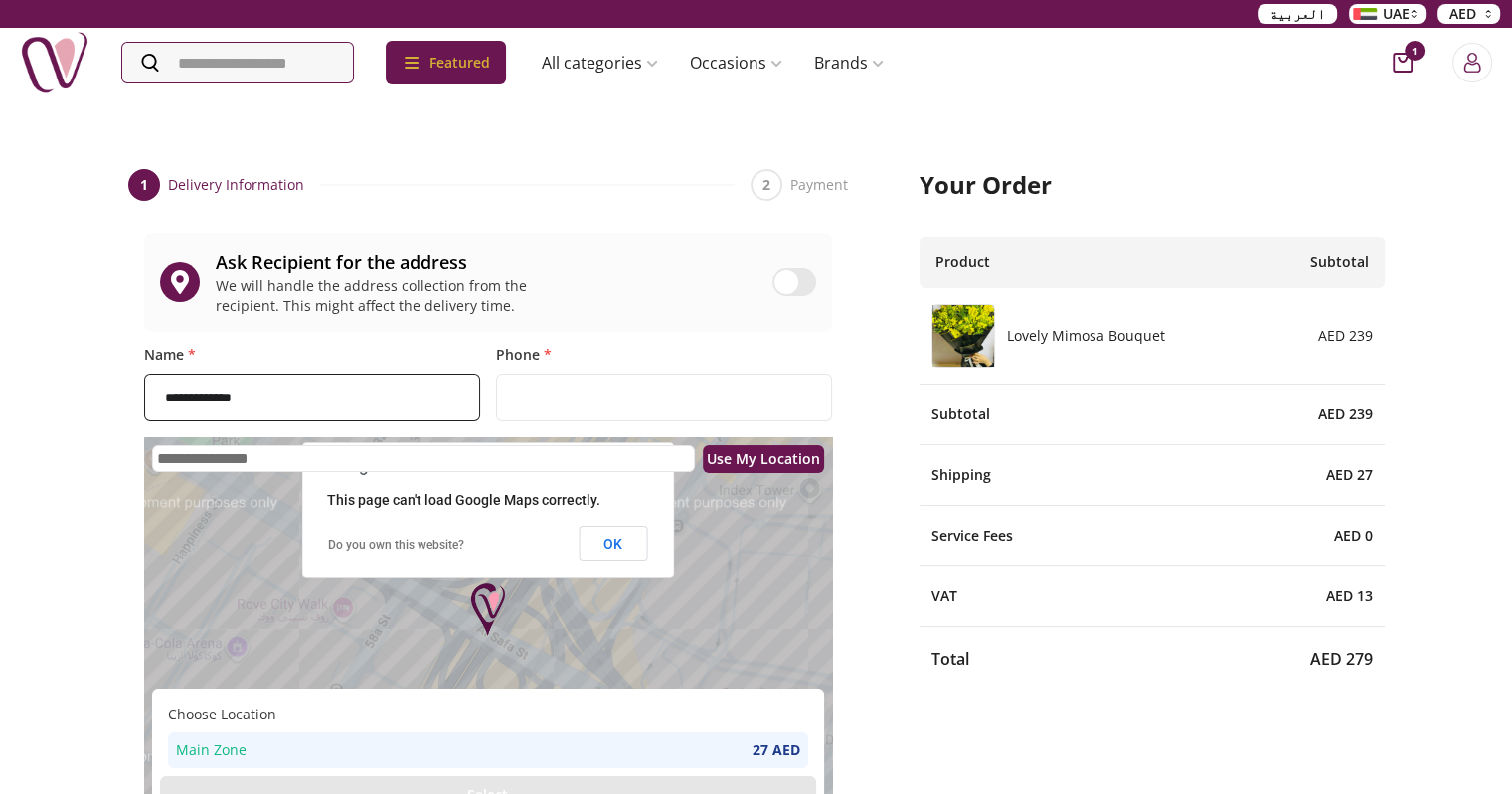 type on "**********" 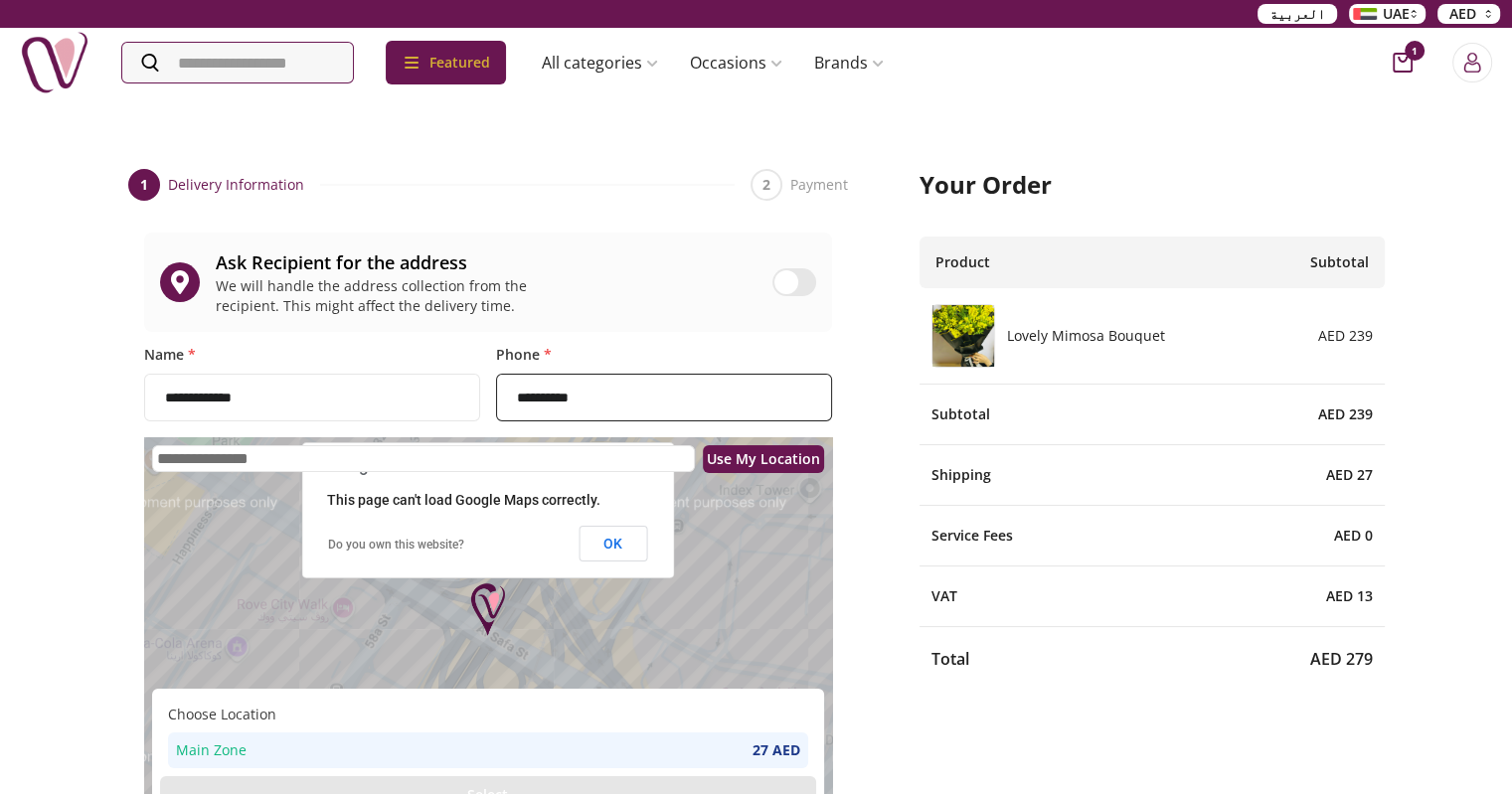 type on "**********" 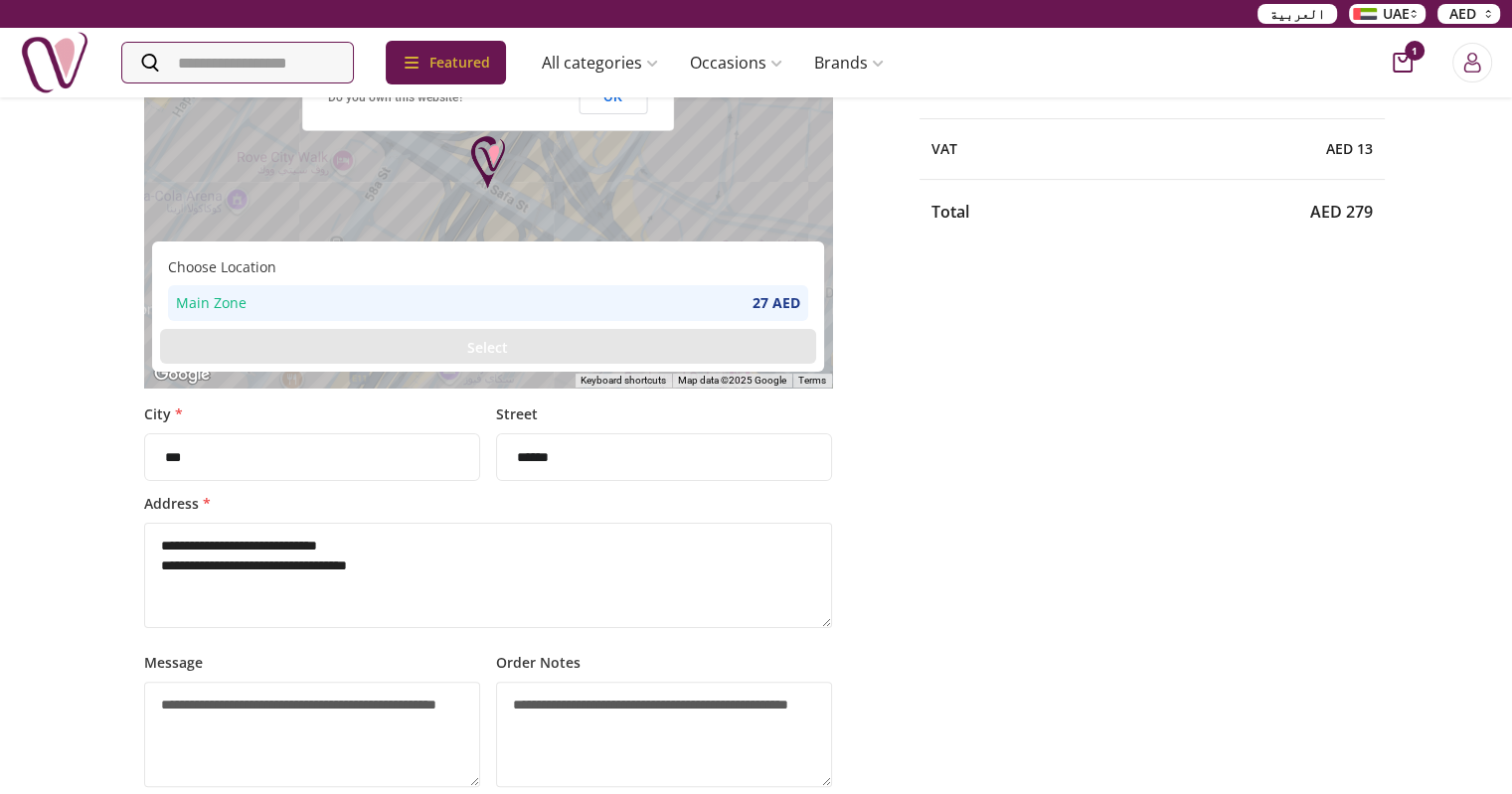 scroll, scrollTop: 497, scrollLeft: 0, axis: vertical 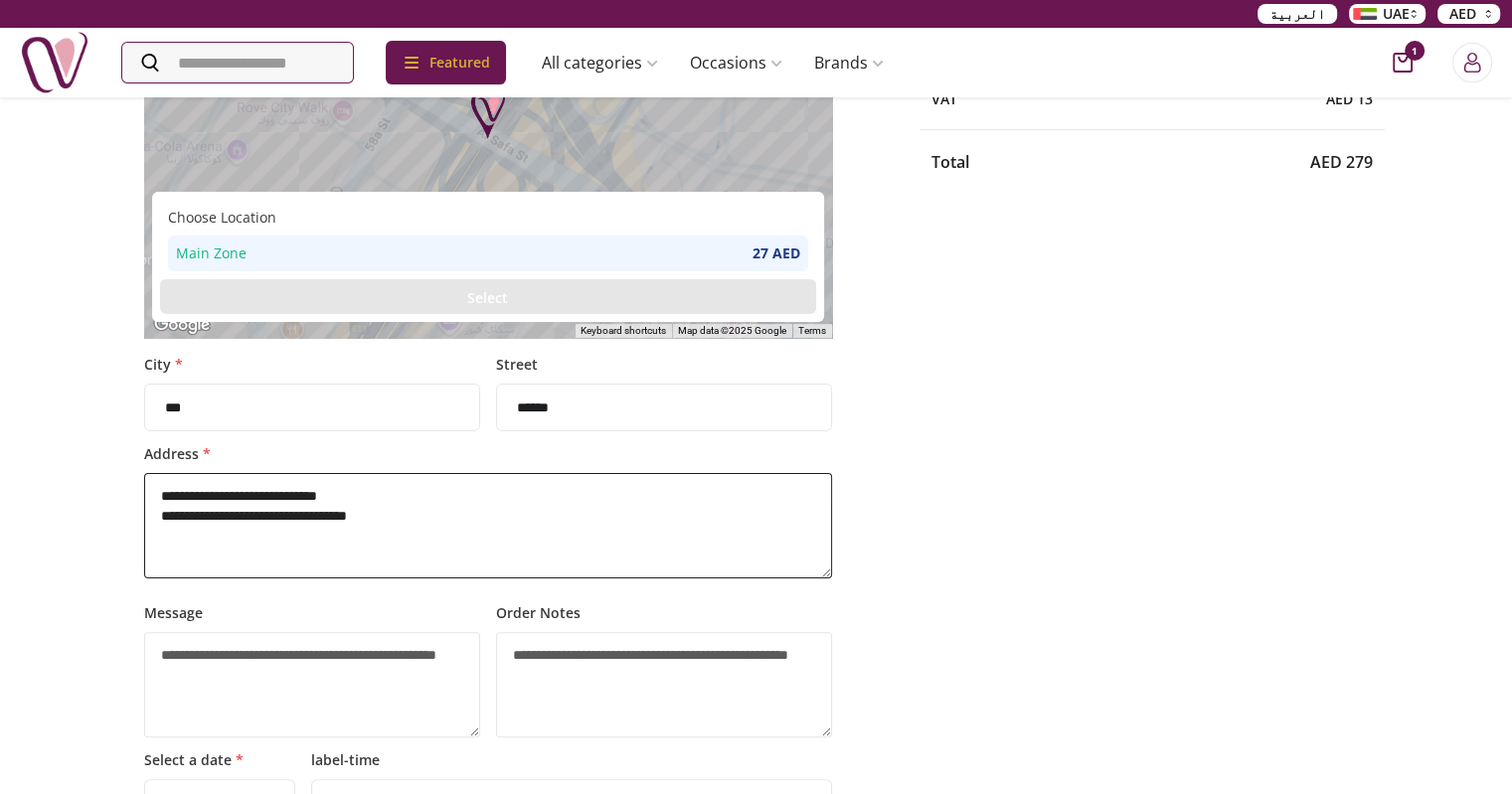 click on "**********" at bounding box center [488, 526] 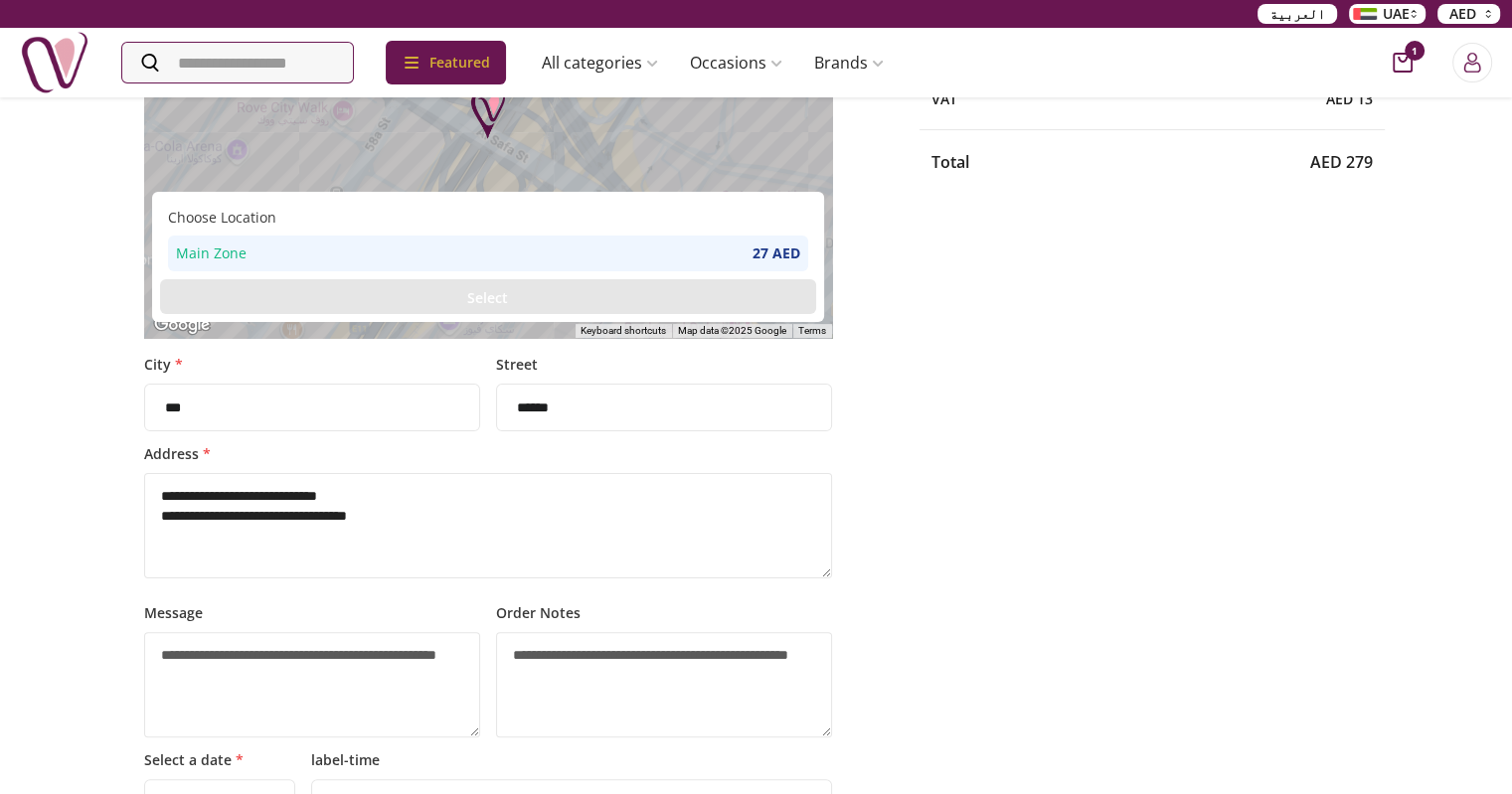 click on "Address *" at bounding box center (488, 454) 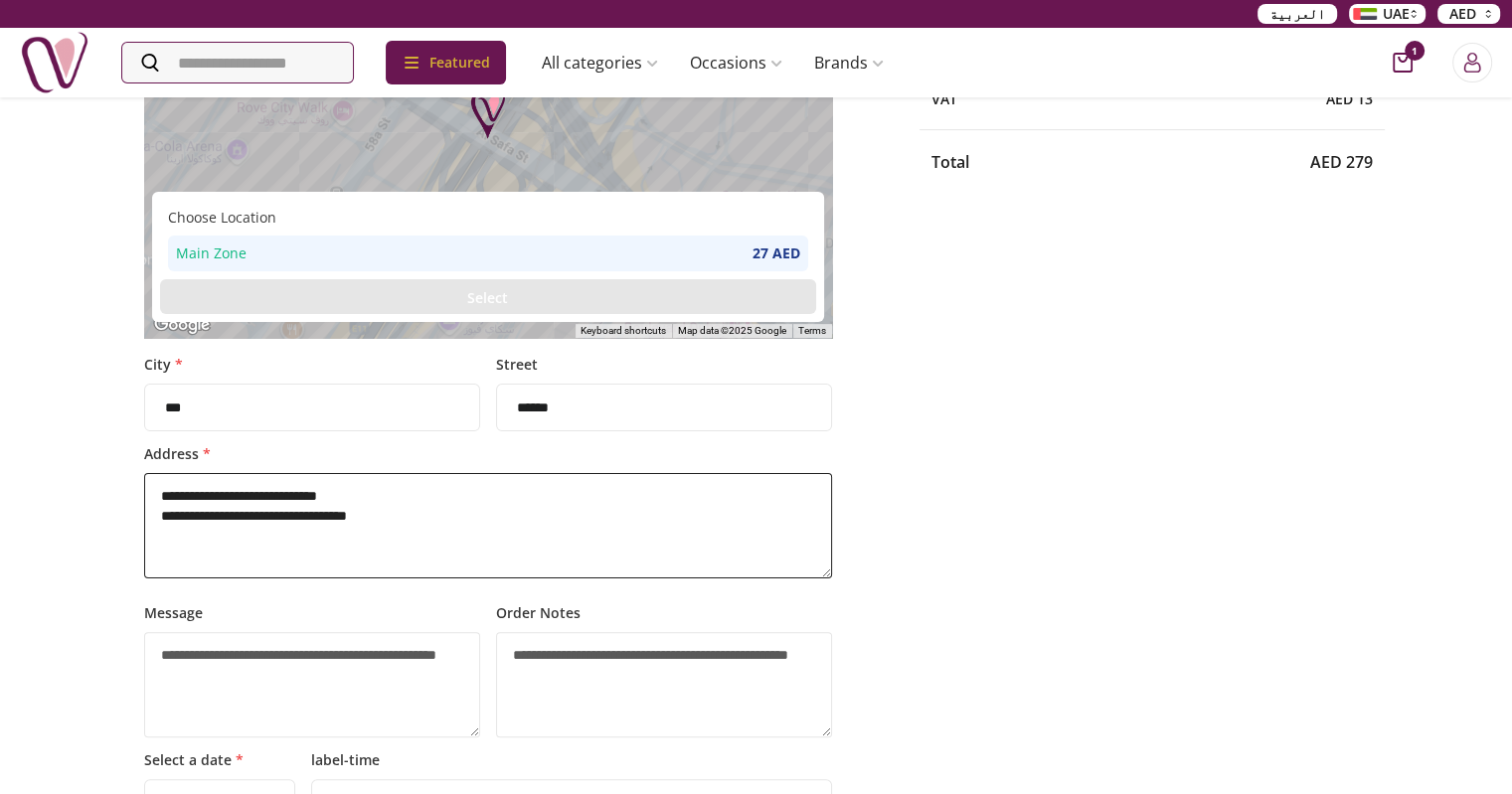 click on "**********" at bounding box center (488, 526) 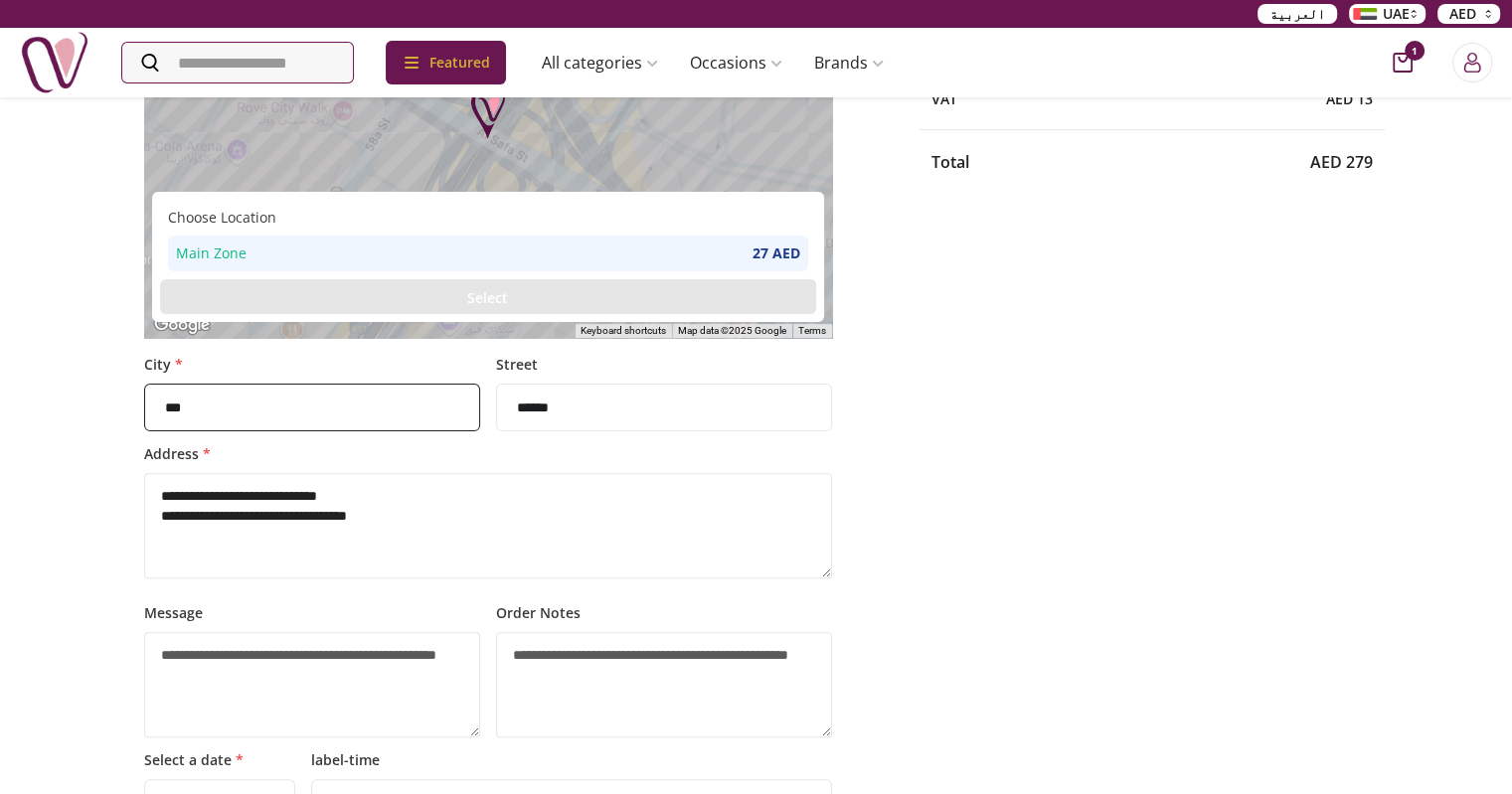 click on "**********" at bounding box center [312, 407] 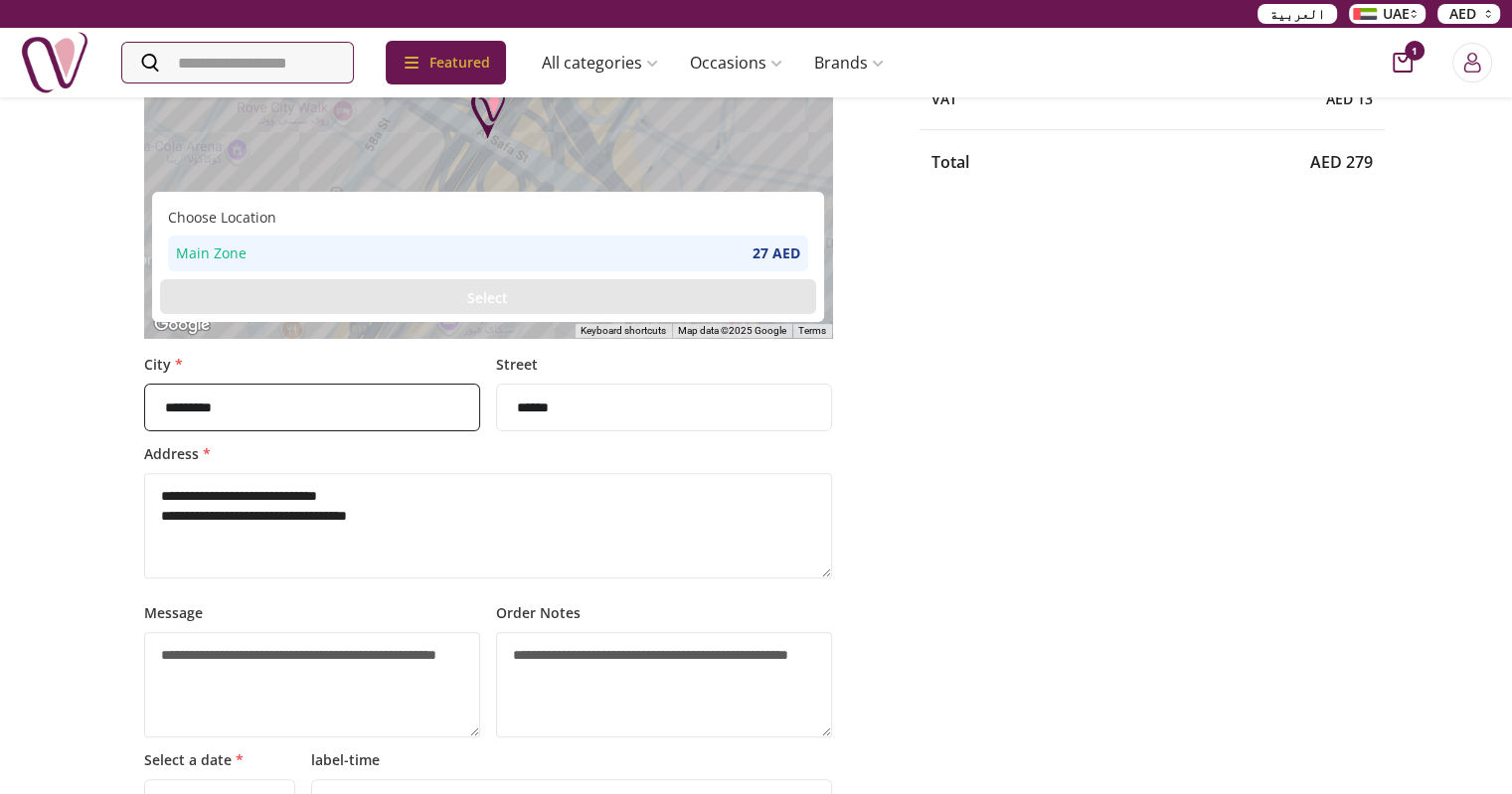 click on "**********" at bounding box center (312, 407) 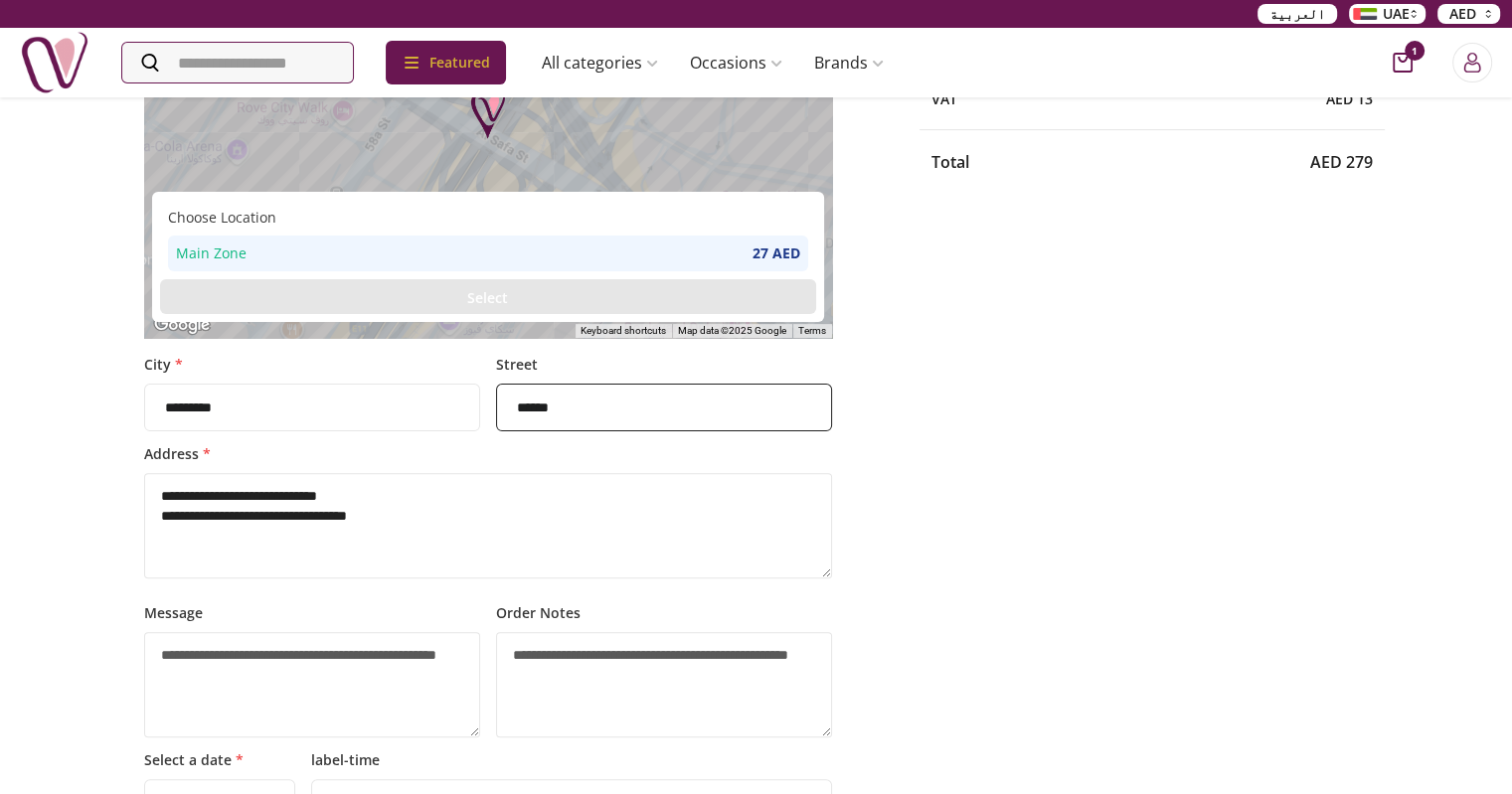 click on "**********" at bounding box center [664, 407] 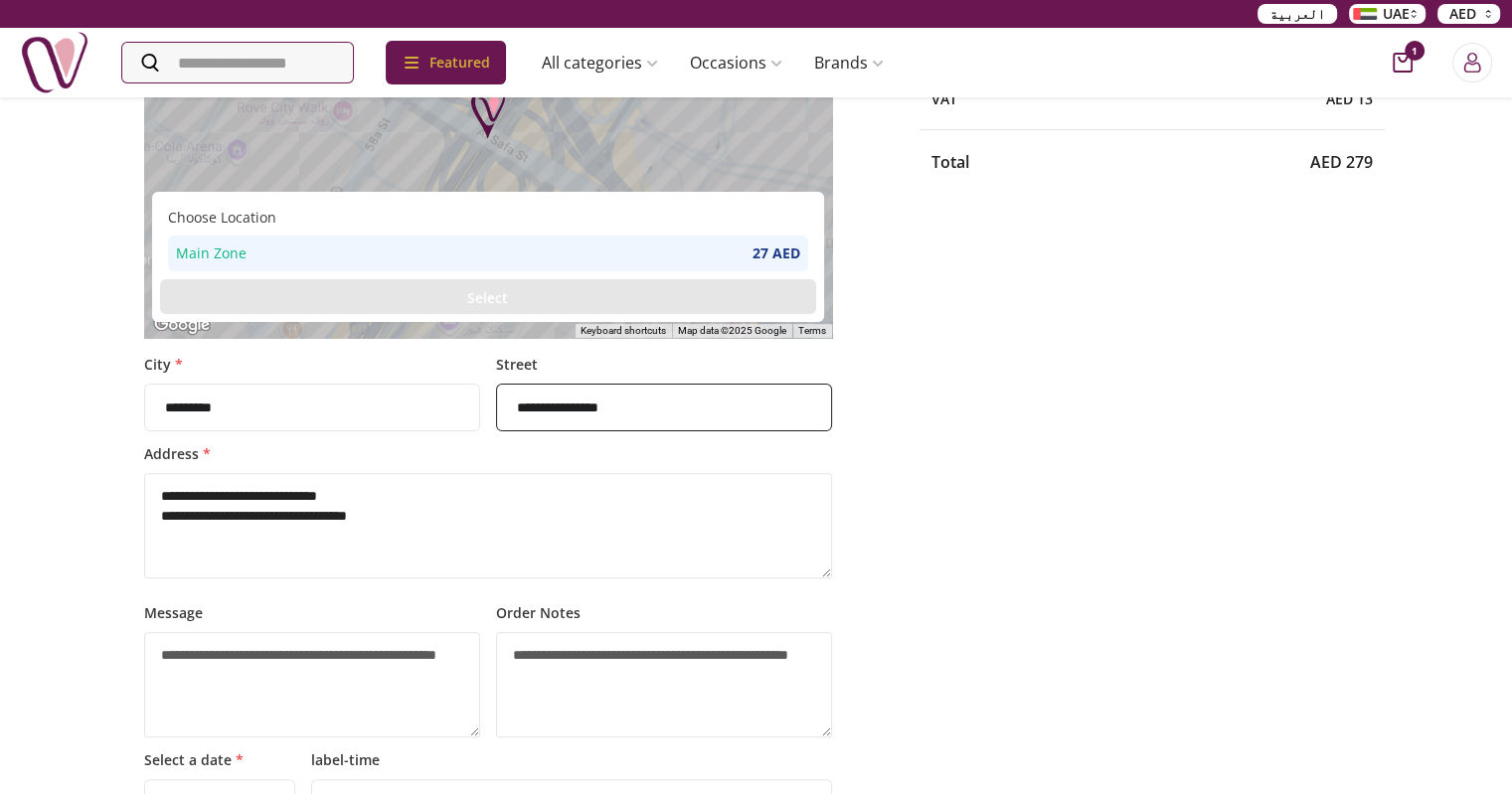click on "**********" at bounding box center (664, 407) 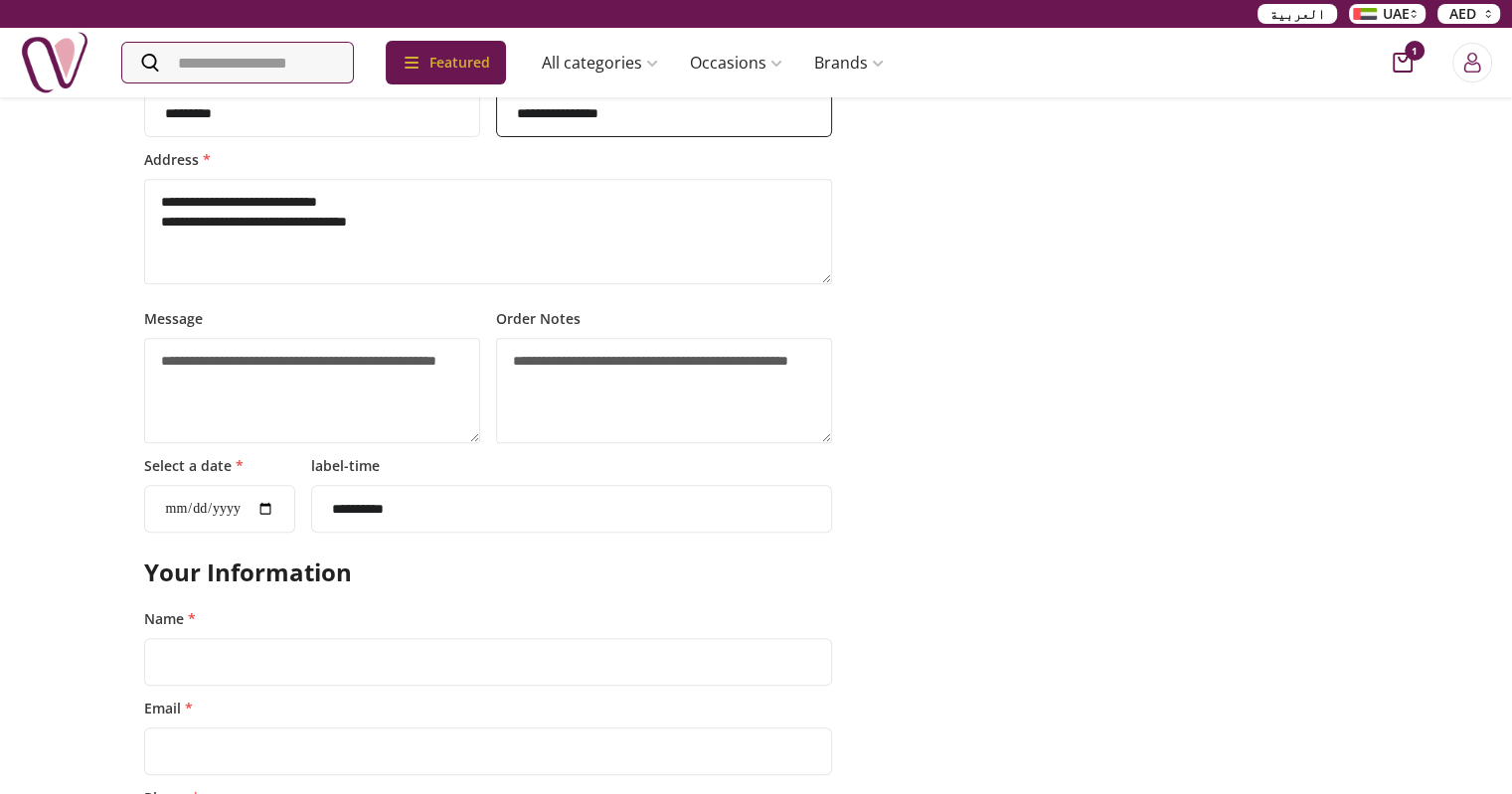 scroll, scrollTop: 795, scrollLeft: 0, axis: vertical 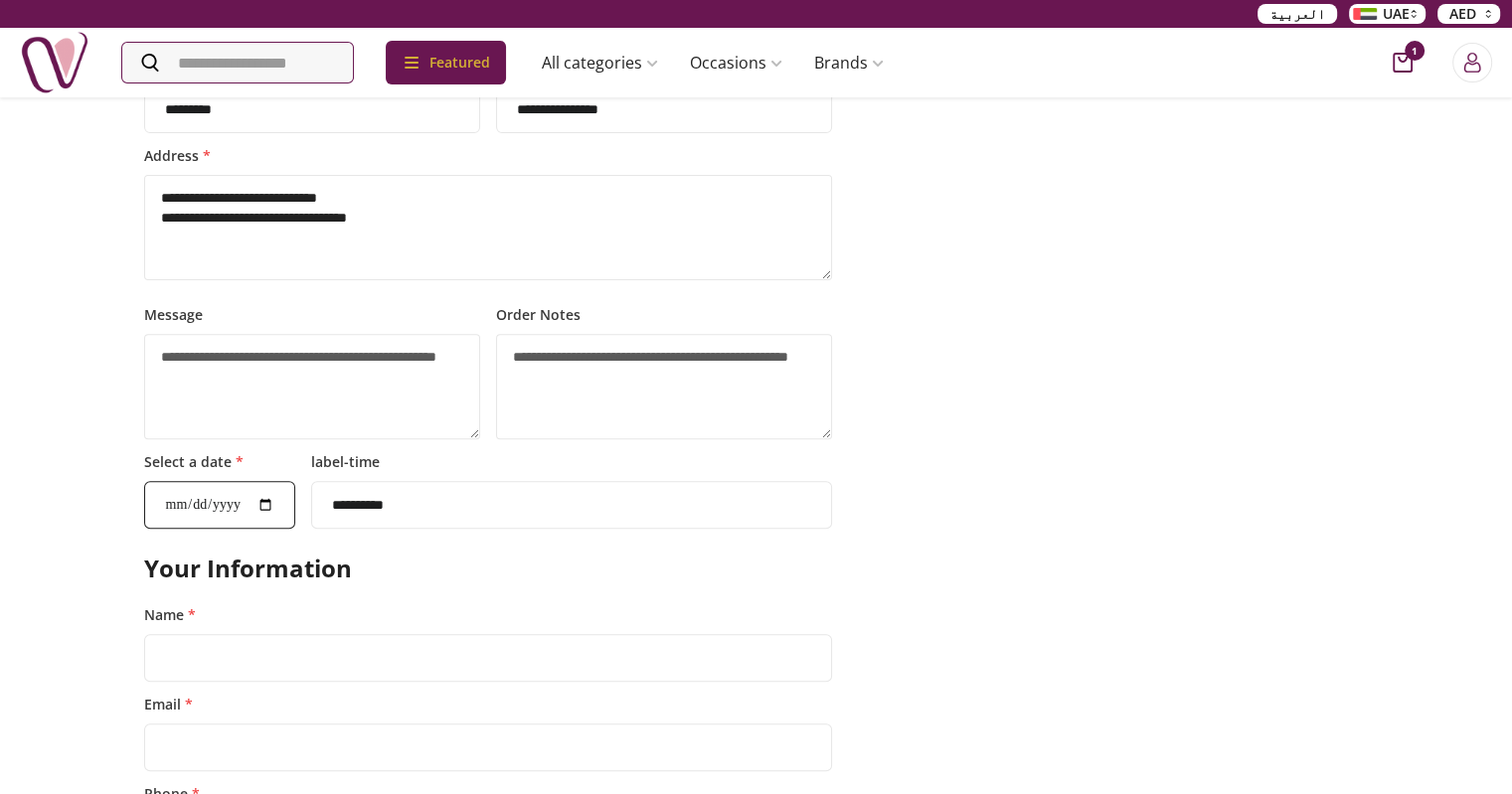 click on "Select a date *" at bounding box center [220, 505] 